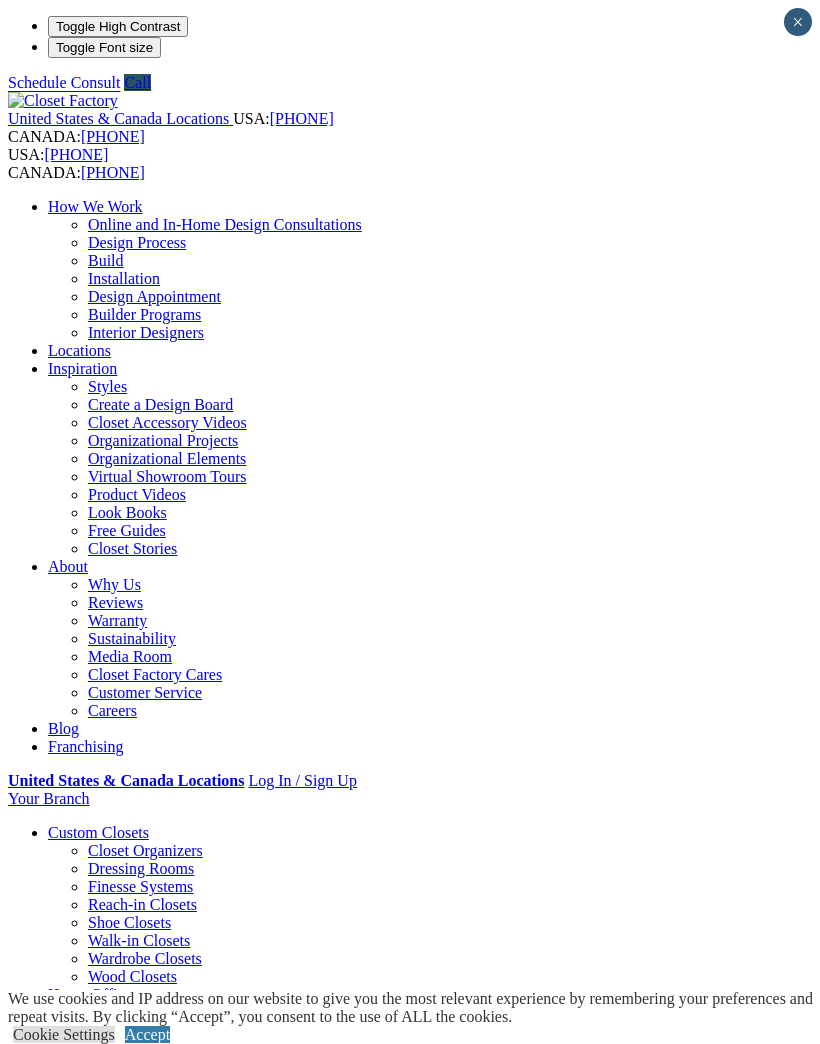 scroll, scrollTop: 0, scrollLeft: 0, axis: both 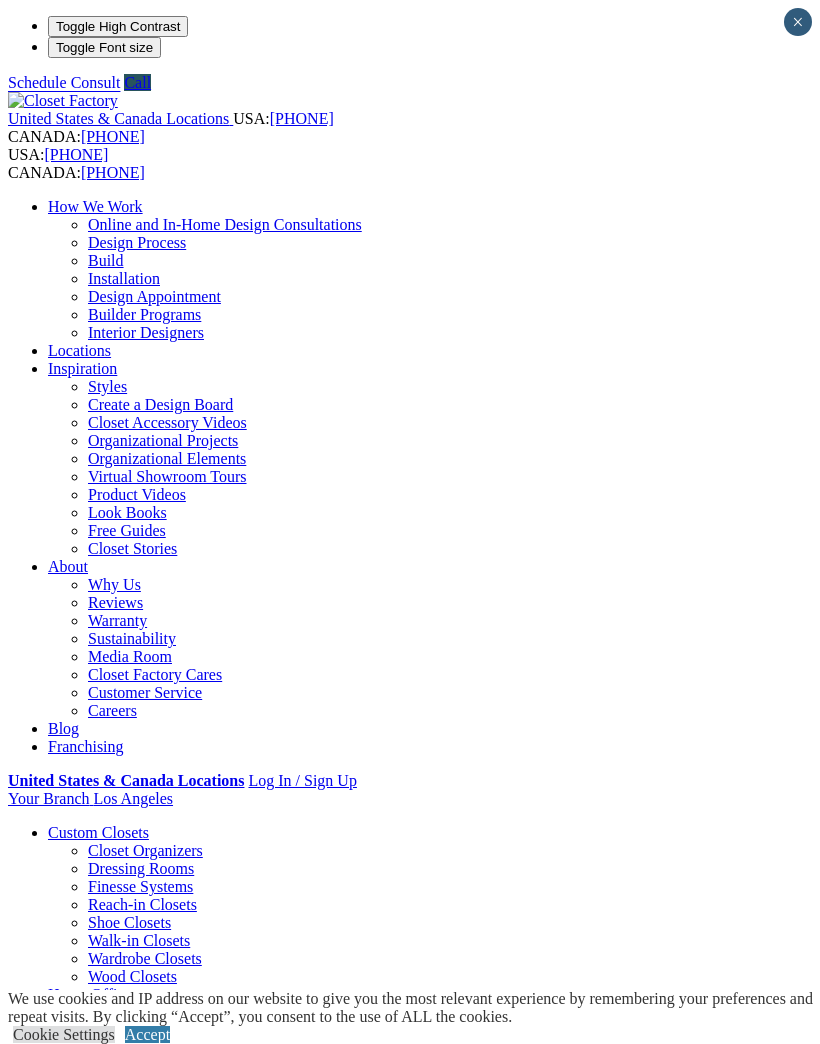 click at bounding box center [0, 0] 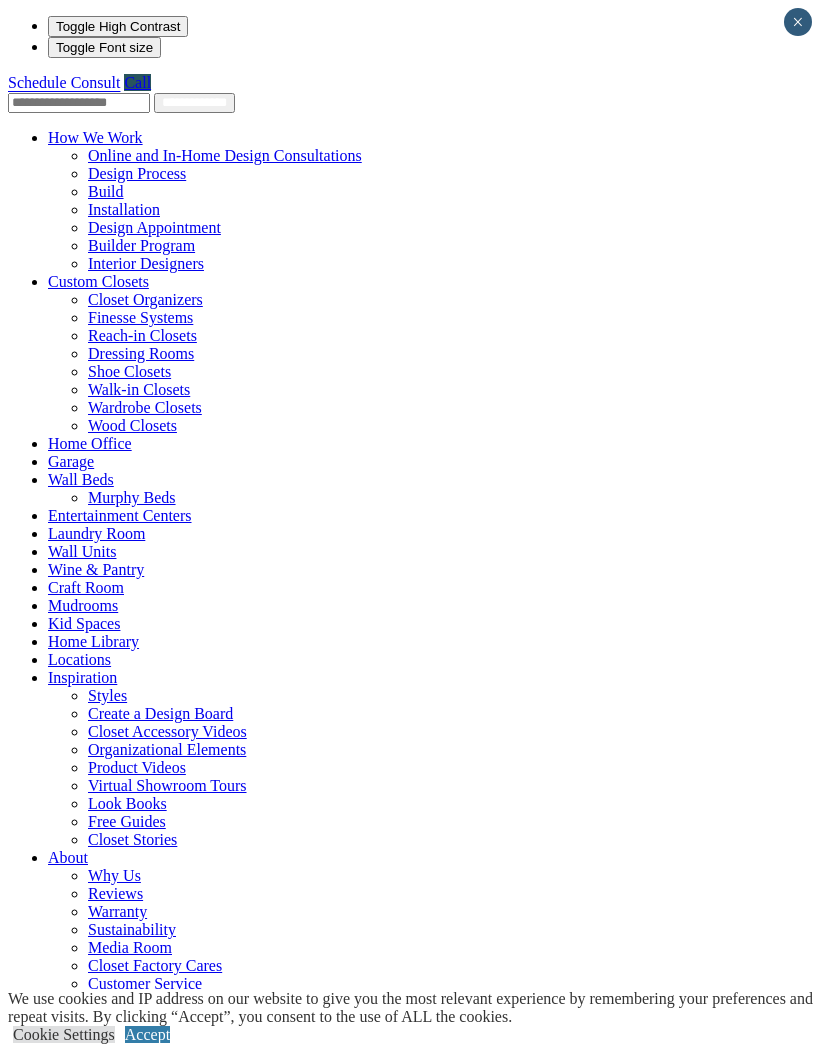 click on "Wall Units" at bounding box center [82, 551] 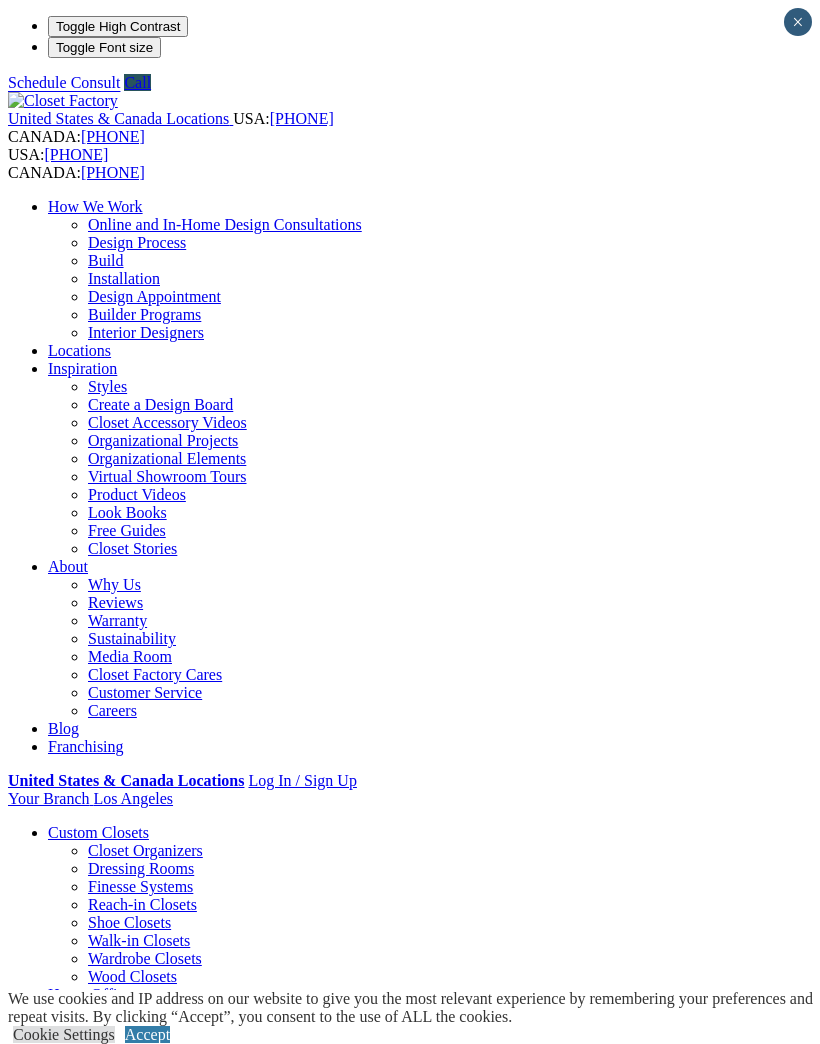 scroll, scrollTop: 0, scrollLeft: 0, axis: both 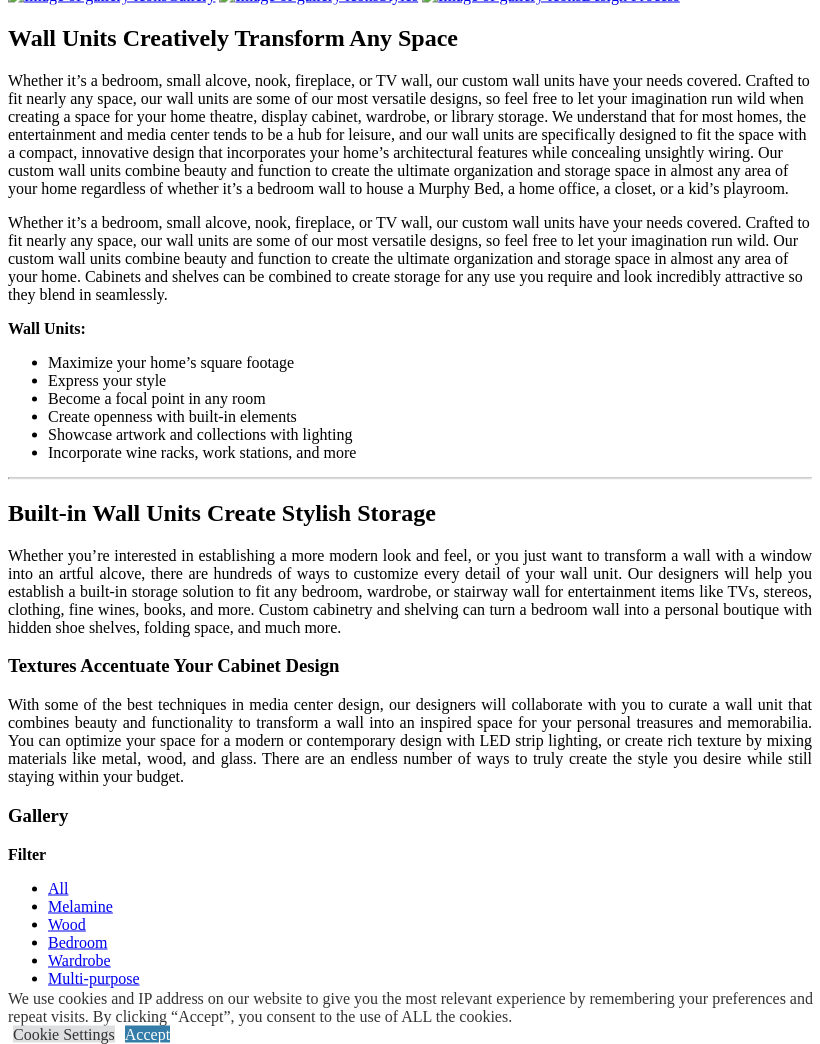 click at bounding box center [375, 1800] 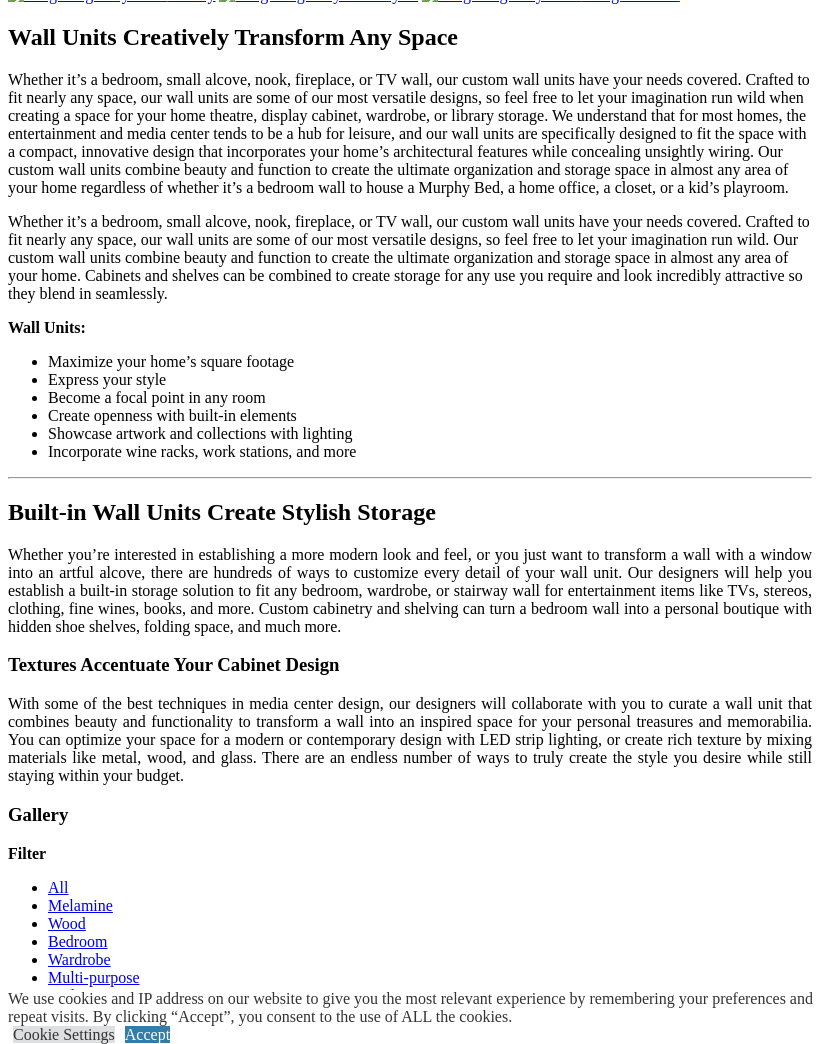 click at bounding box center [8, 41378] 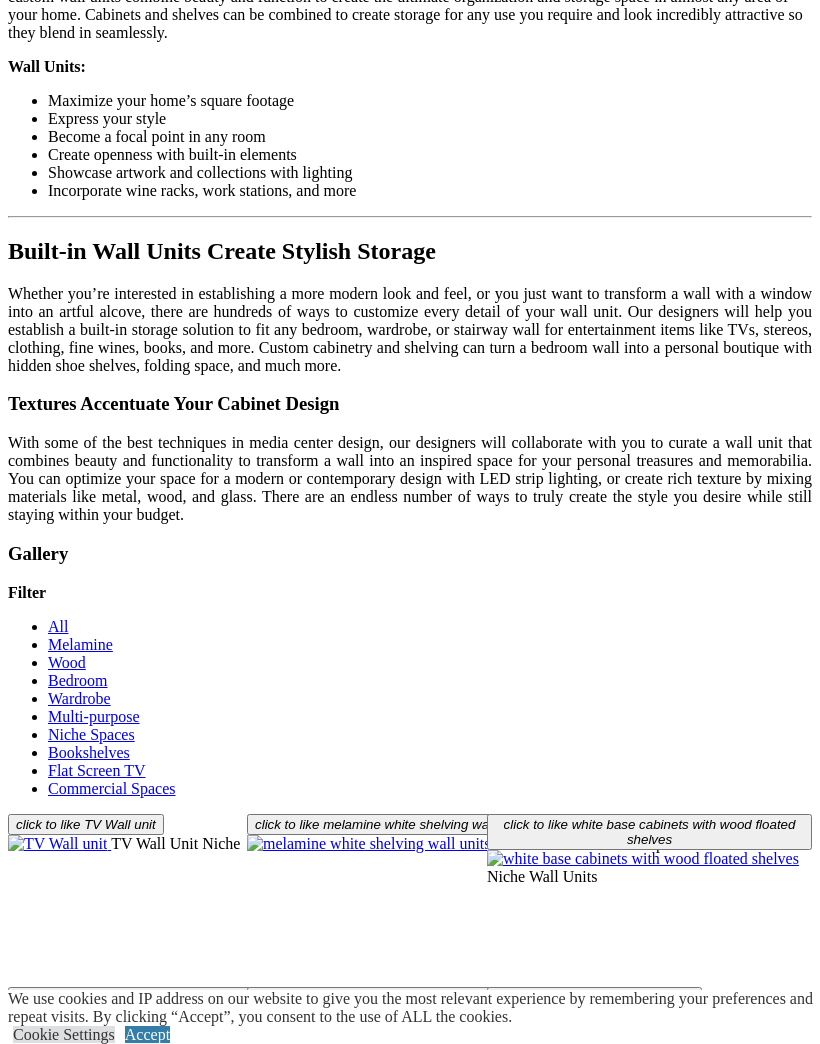 scroll, scrollTop: 2379, scrollLeft: 0, axis: vertical 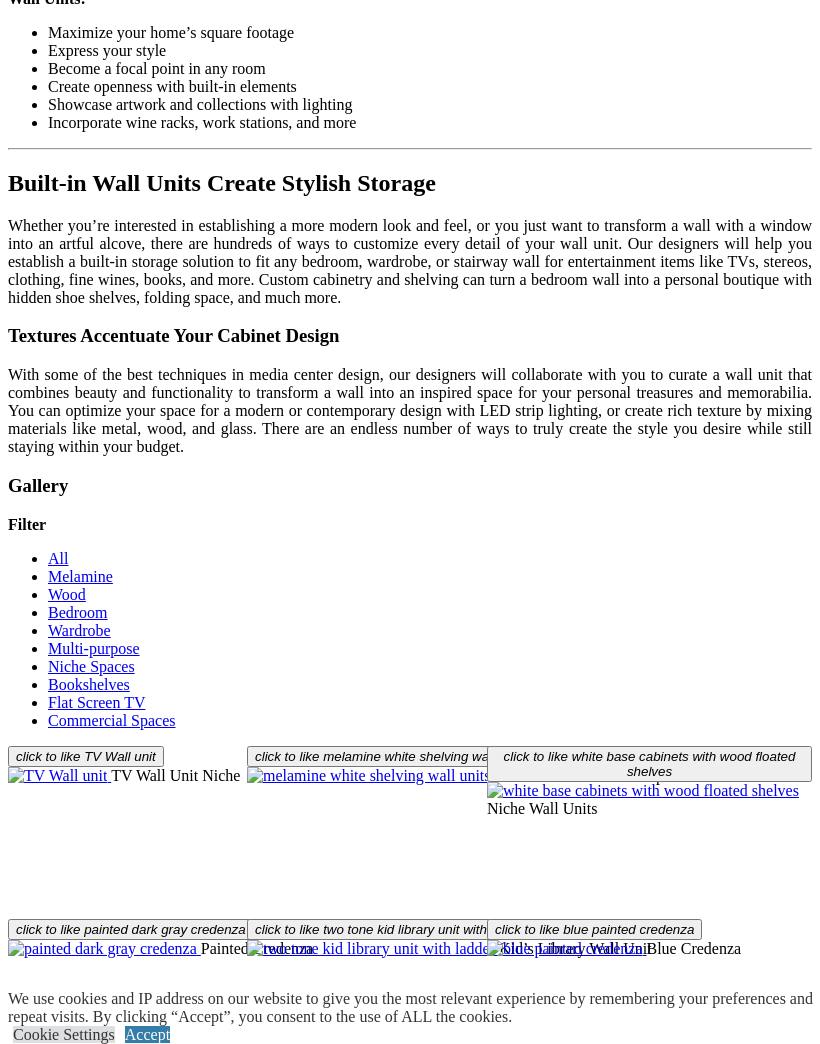click on "Load More" at bounding box center [44, 1968] 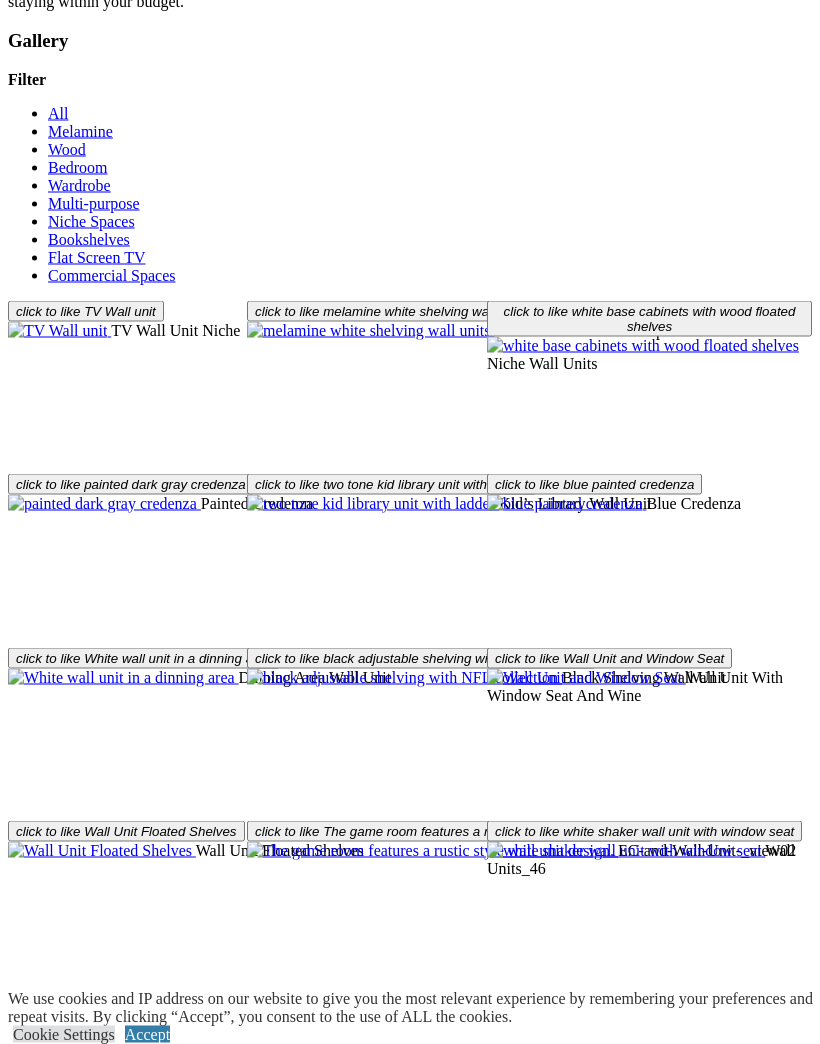 scroll, scrollTop: 2828, scrollLeft: 0, axis: vertical 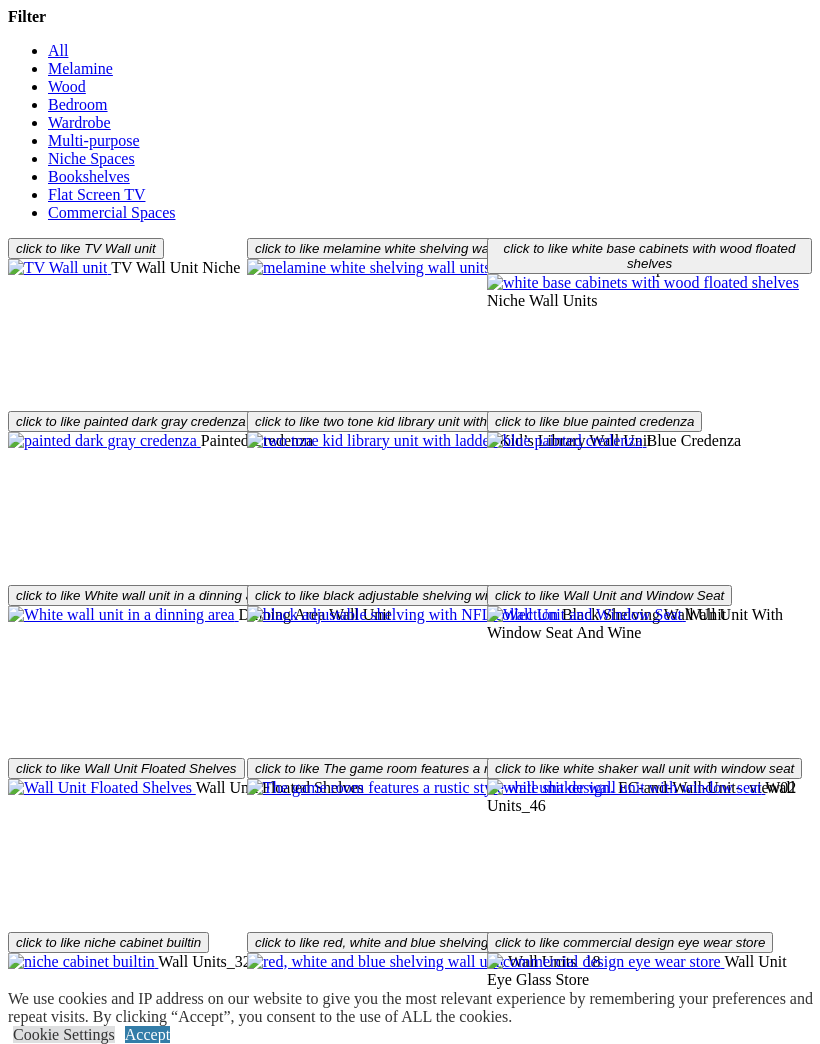 click on "Load More" at bounding box center (44, 1981) 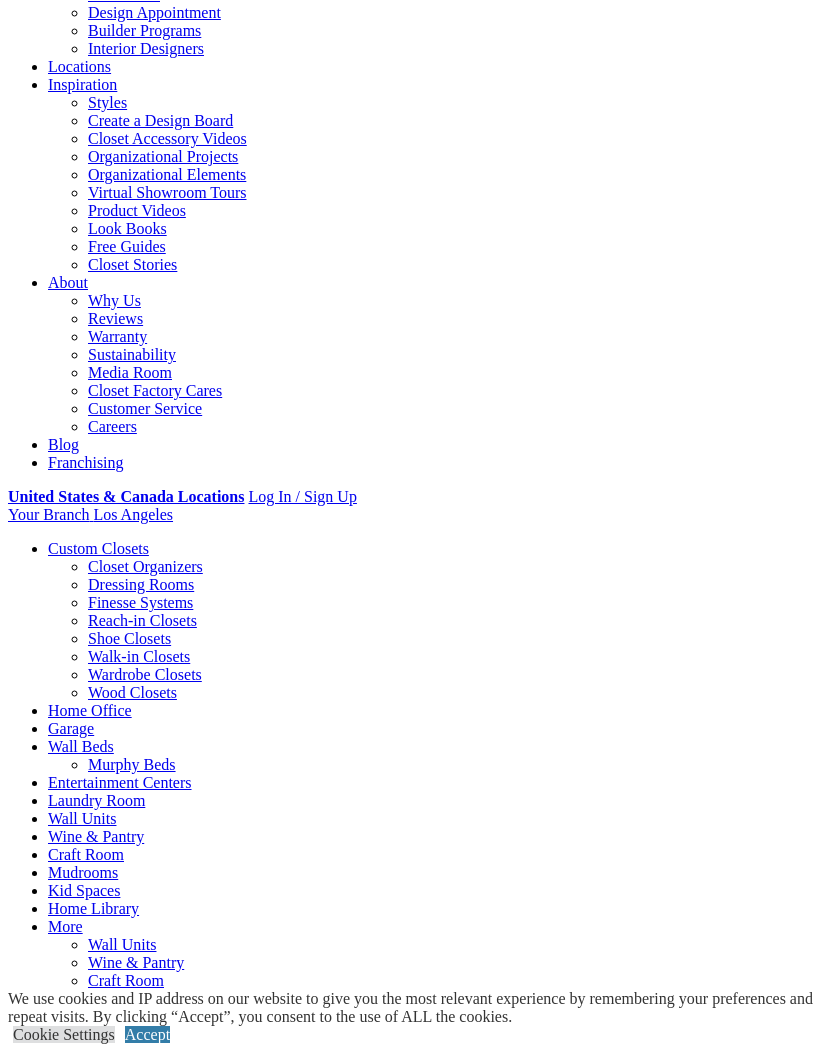 scroll, scrollTop: 0, scrollLeft: 0, axis: both 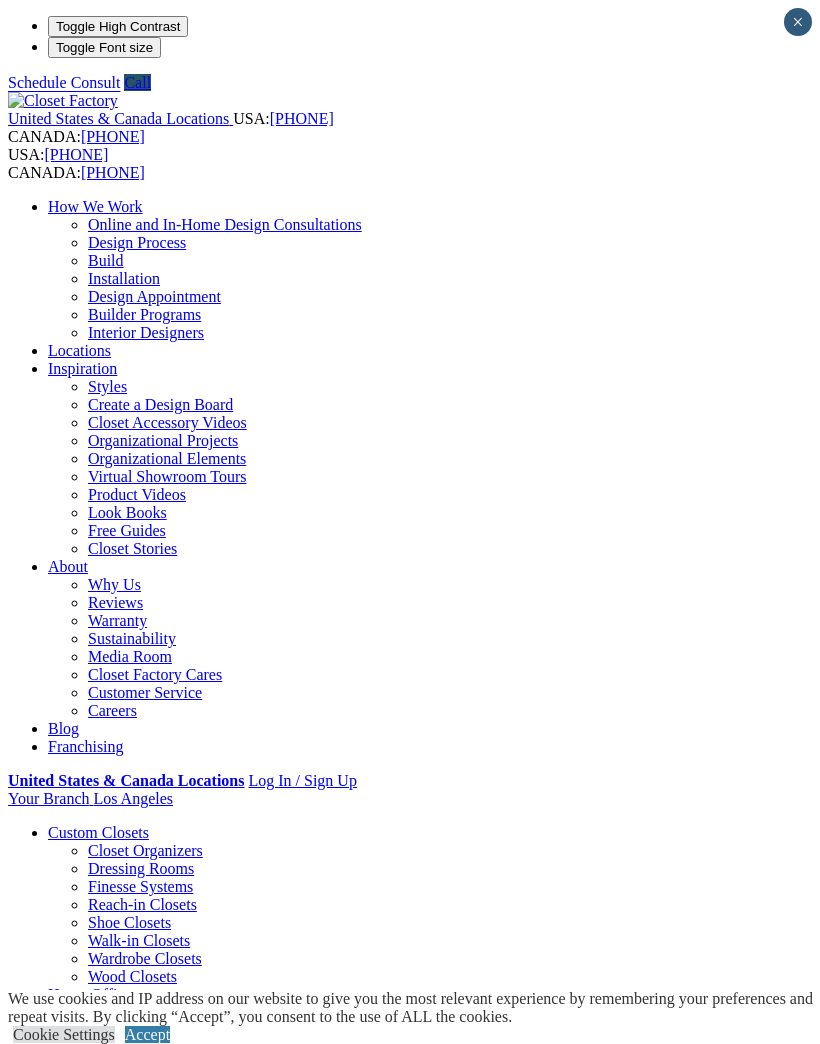 click on "Gallery" at bounding box center [111, 2044] 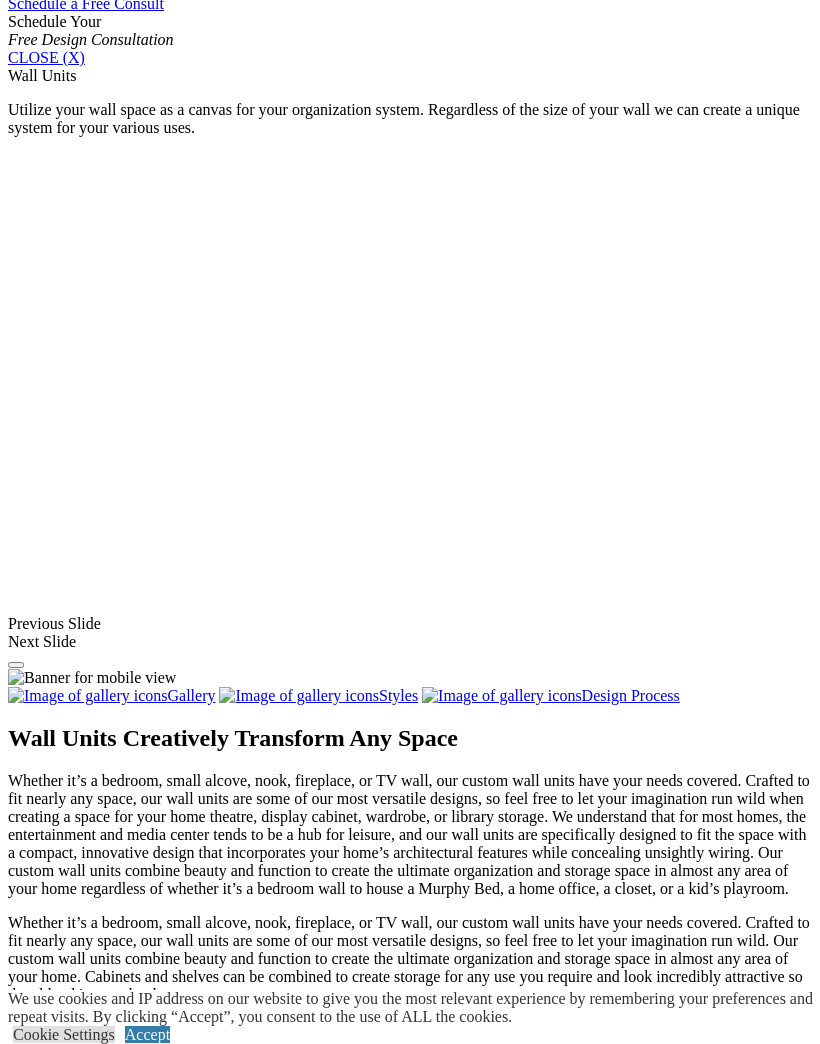 scroll, scrollTop: 1355, scrollLeft: 0, axis: vertical 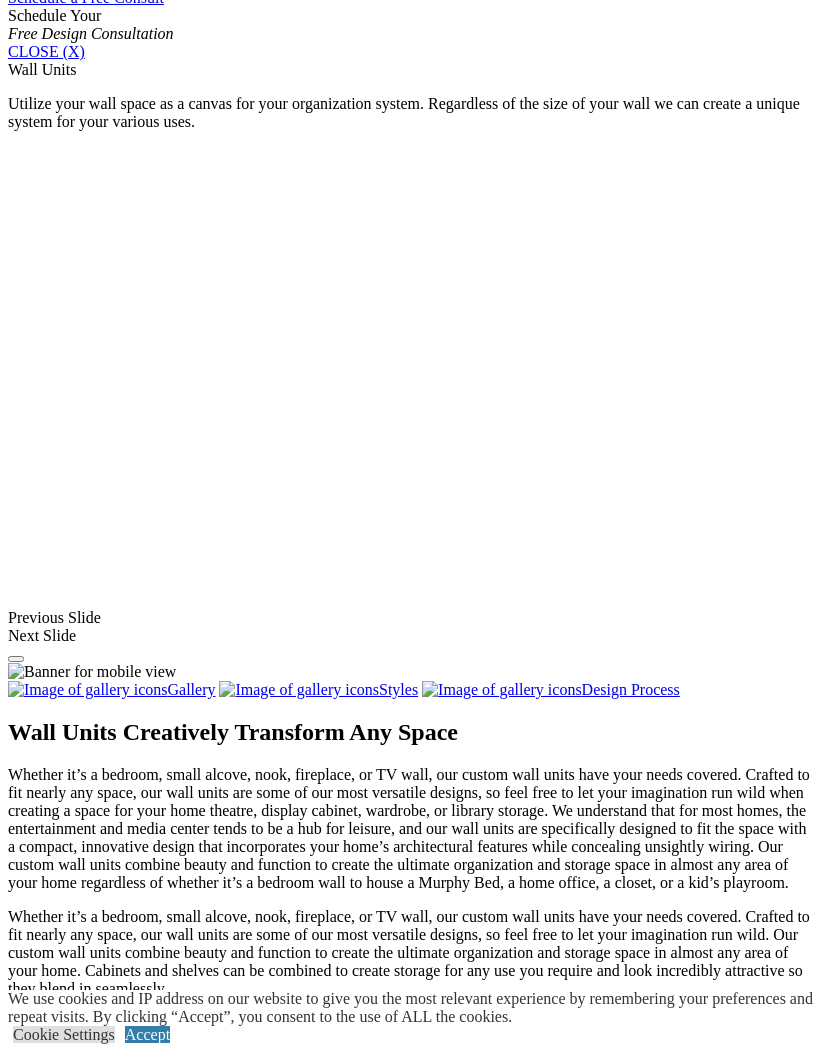 click on "Wardrobe" at bounding box center [79, 1654] 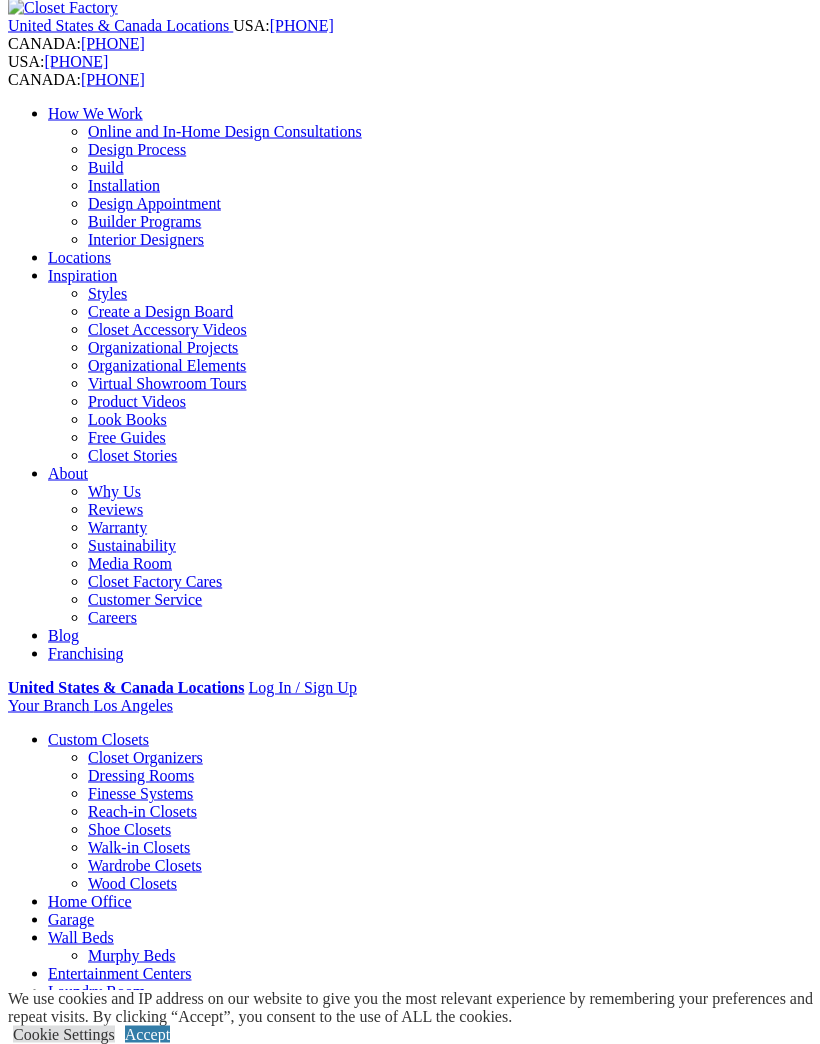 scroll, scrollTop: 0, scrollLeft: 0, axis: both 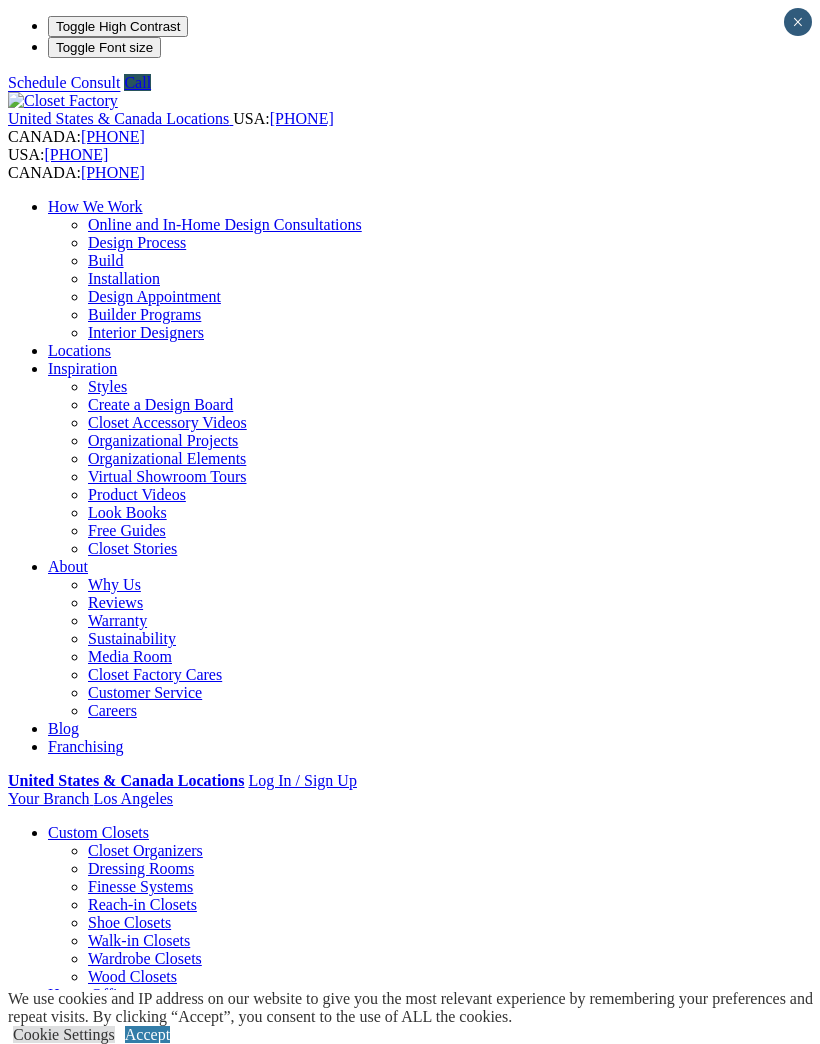 click at bounding box center (0, 0) 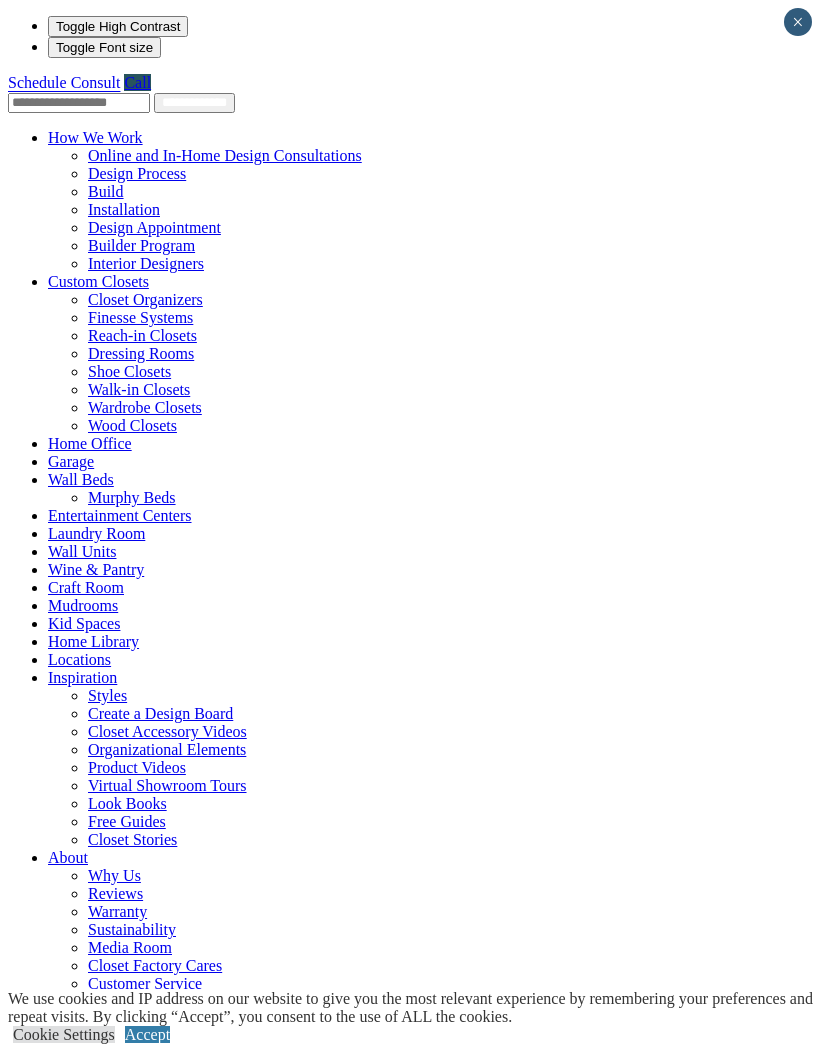 click on "Mudrooms" at bounding box center [83, 605] 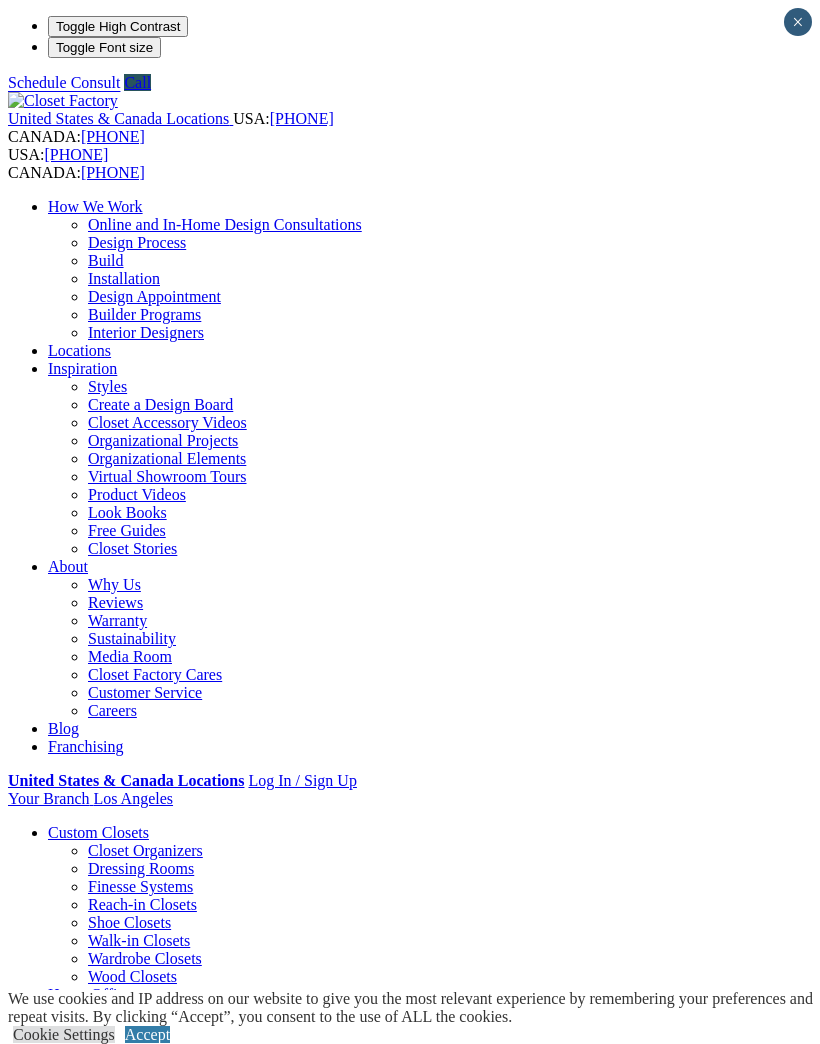 scroll, scrollTop: 0, scrollLeft: 0, axis: both 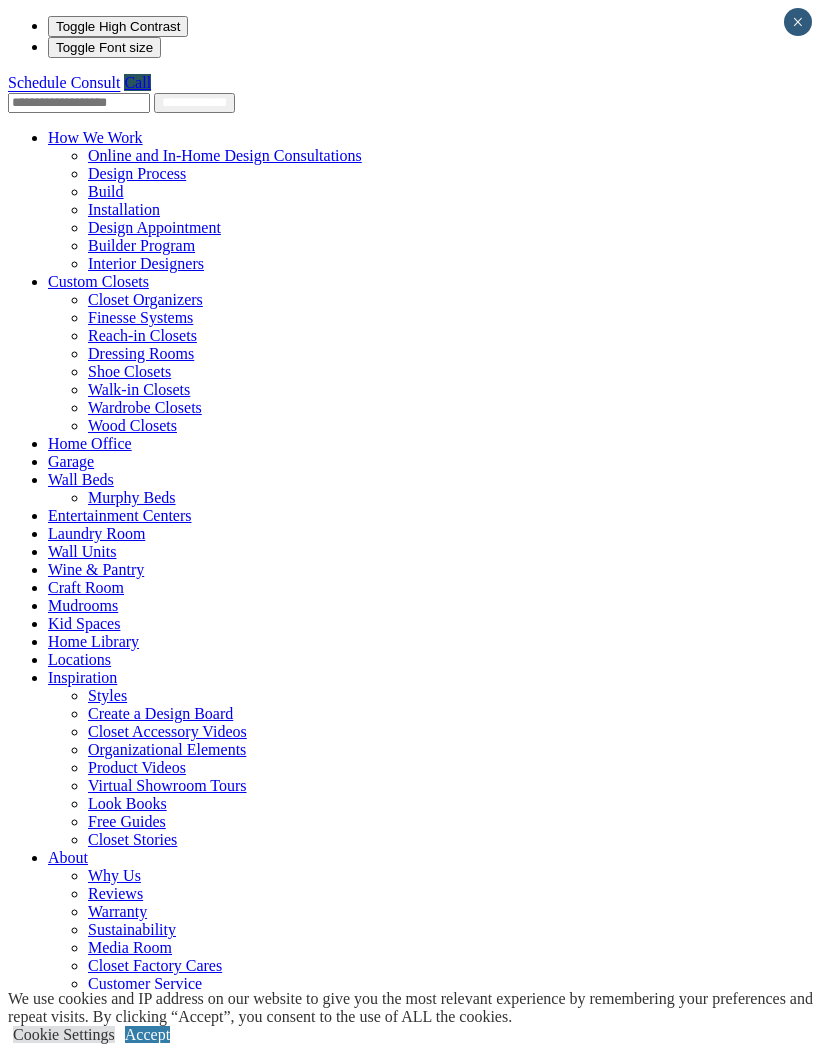 click at bounding box center [149, 281] 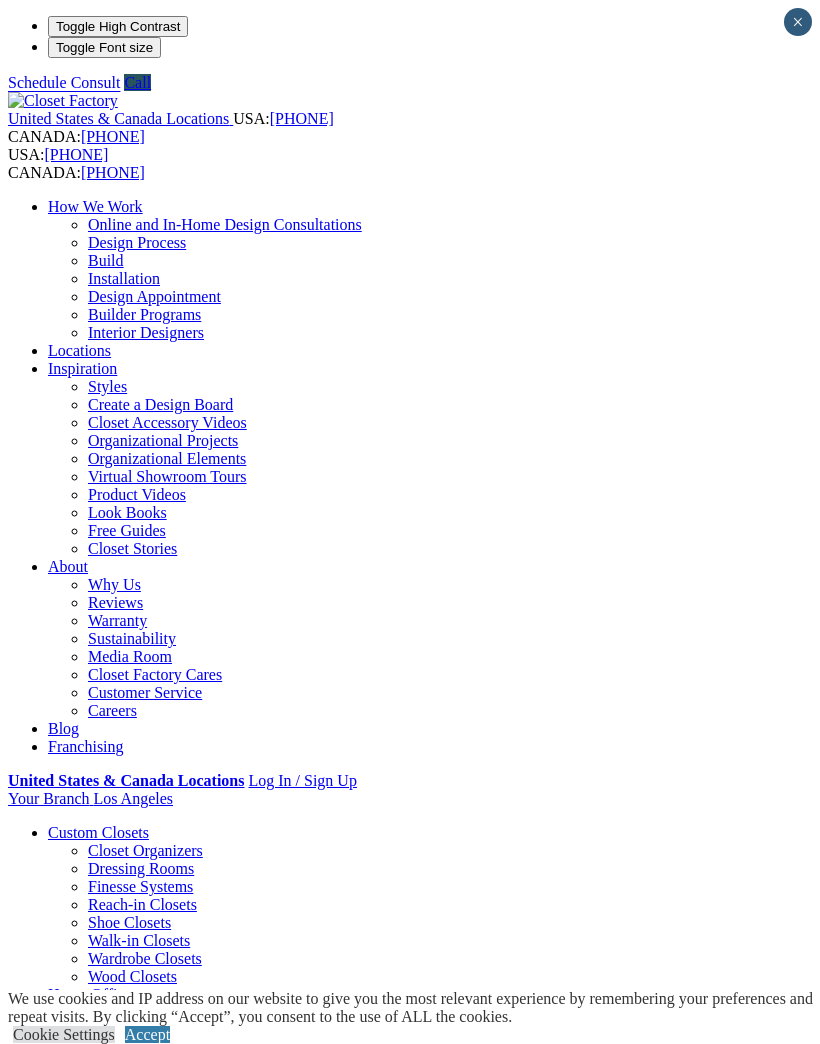 scroll, scrollTop: 0, scrollLeft: 0, axis: both 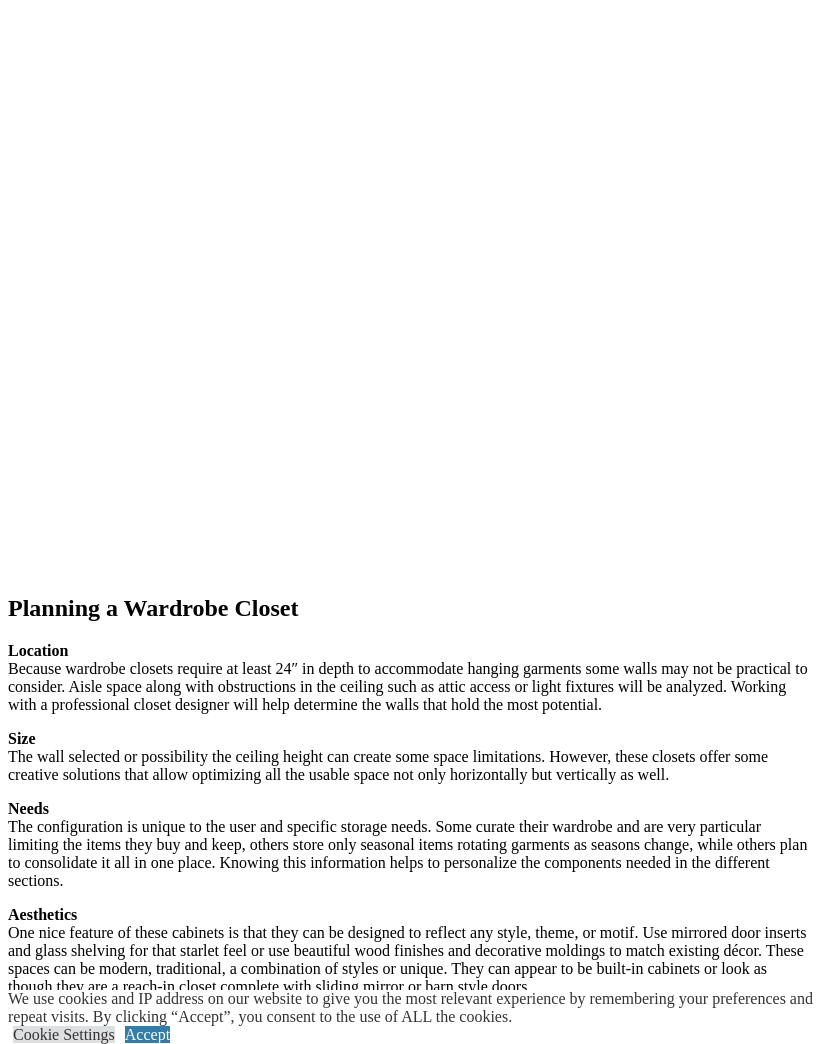 click on "next" at bounding box center (410, 3984) 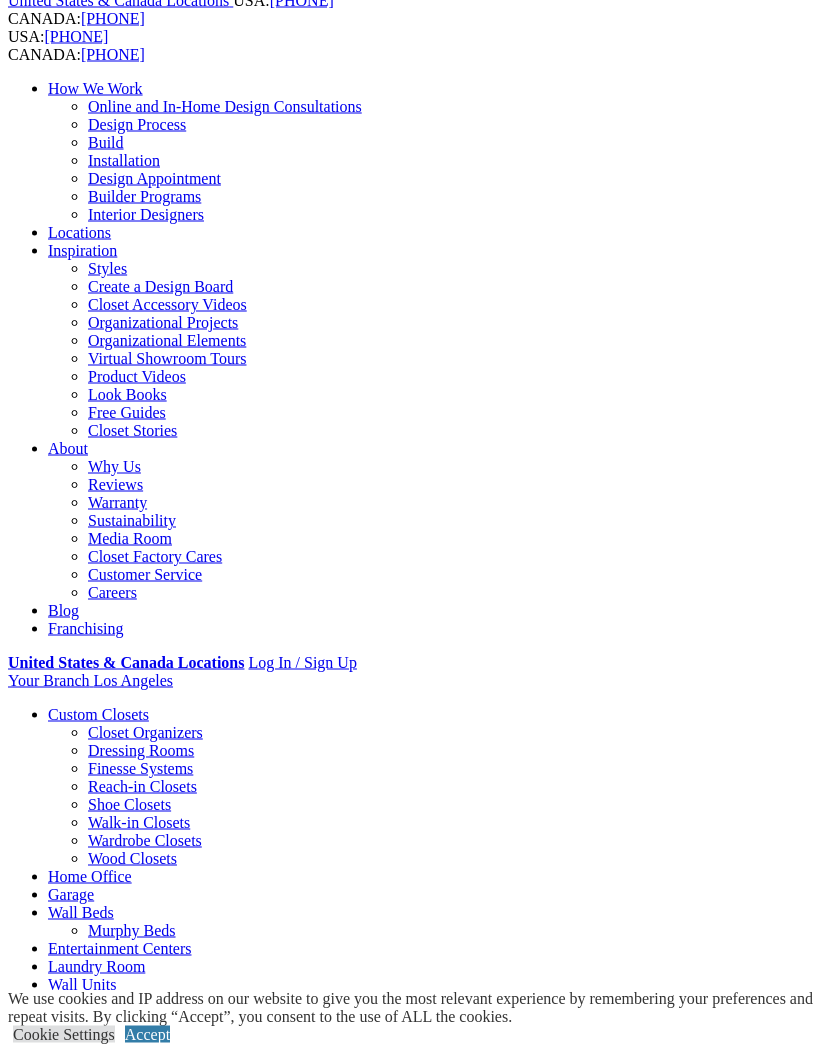 scroll, scrollTop: 0, scrollLeft: 0, axis: both 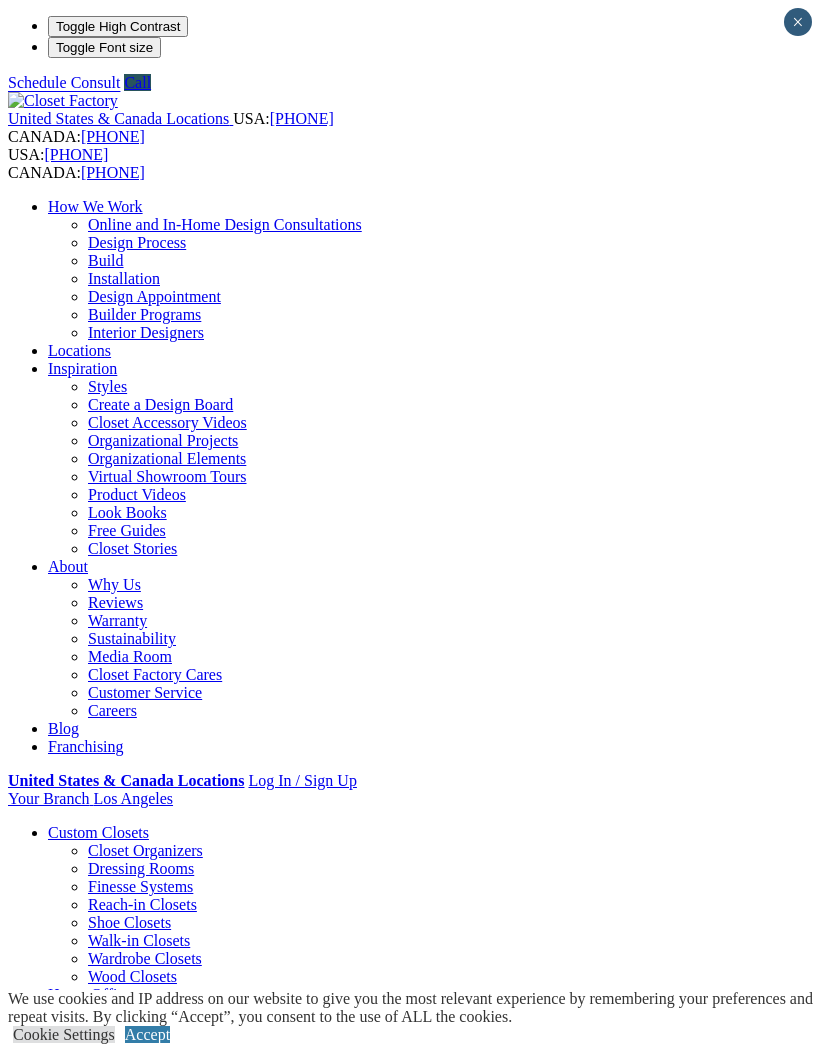 click at bounding box center (0, 0) 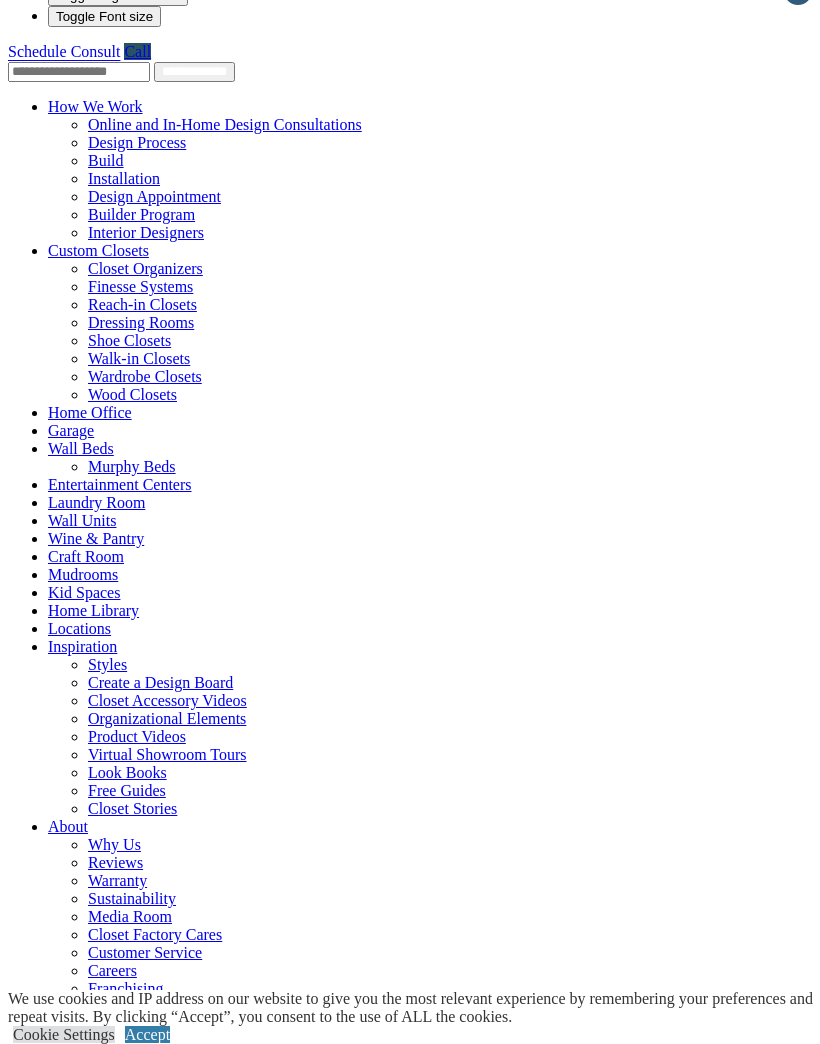 scroll, scrollTop: 30, scrollLeft: 0, axis: vertical 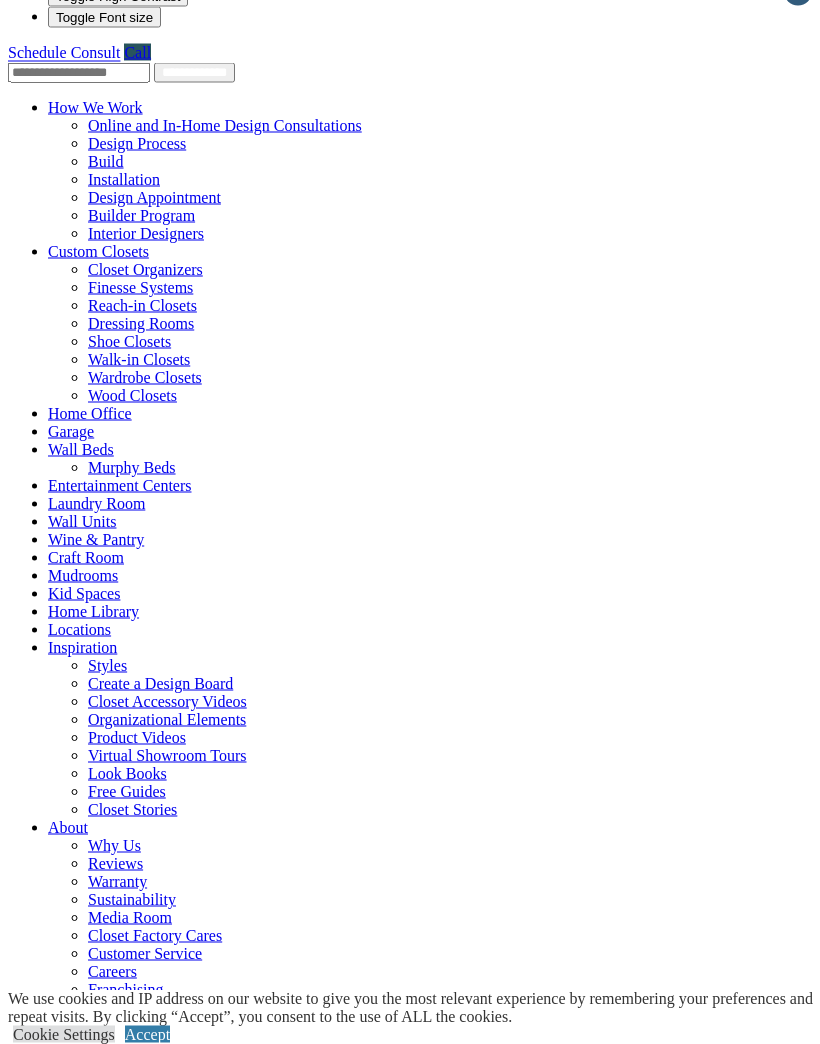 click on "Custom Closets" at bounding box center (98, 251) 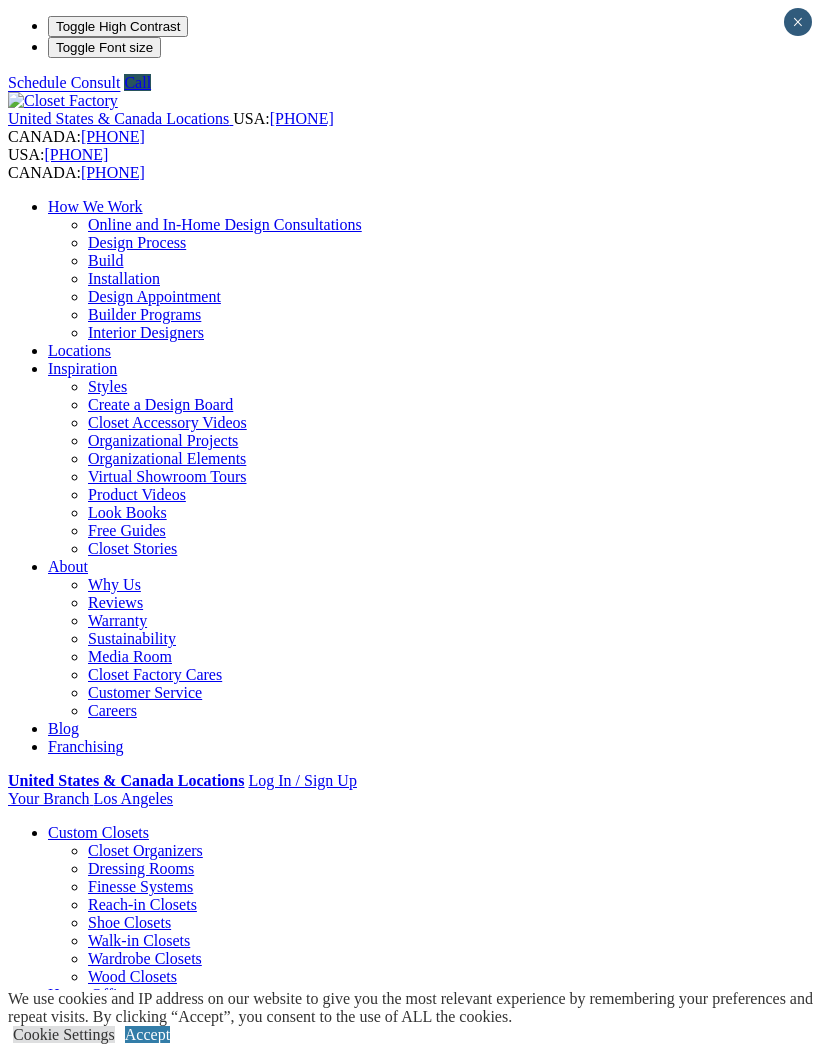 scroll, scrollTop: 0, scrollLeft: 0, axis: both 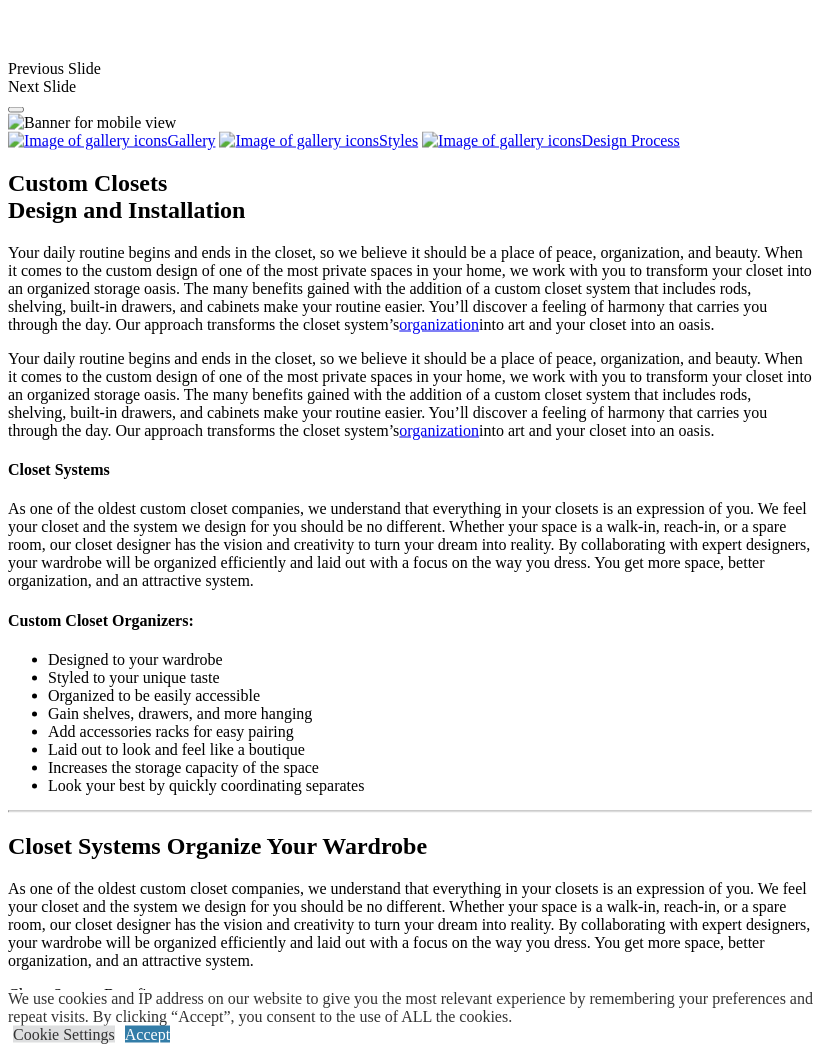 click at bounding box center (641, 2131) 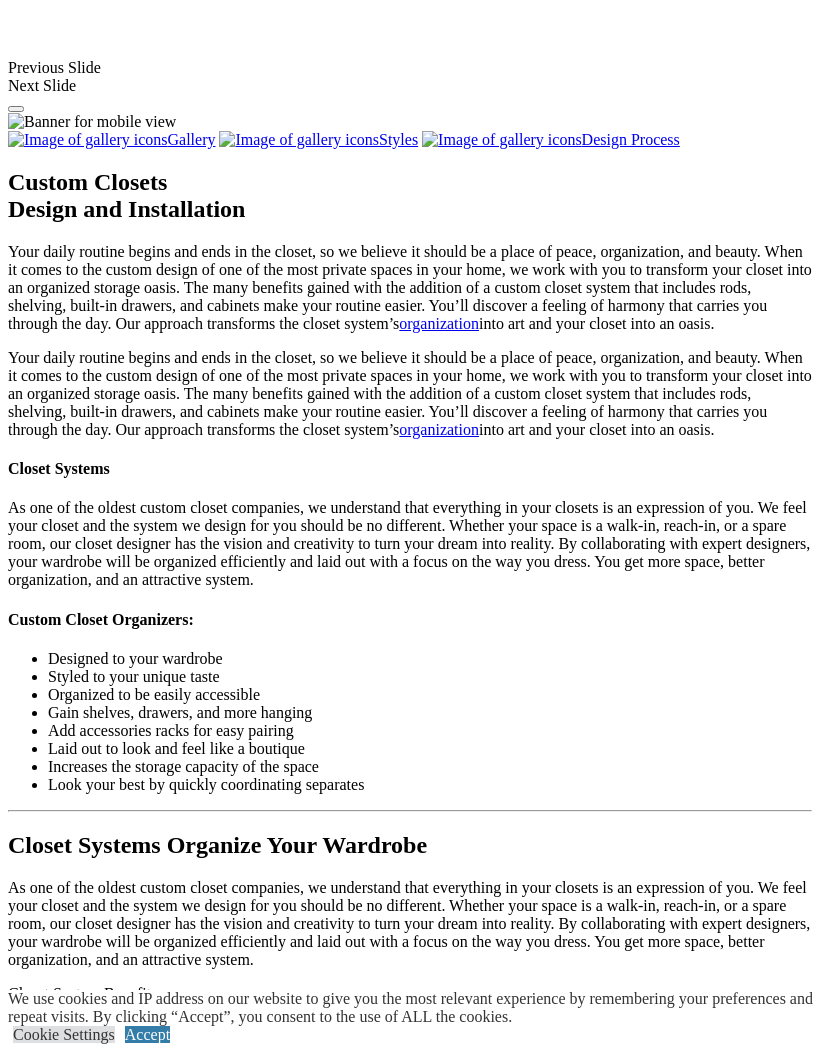 click at bounding box center (8, 52115) 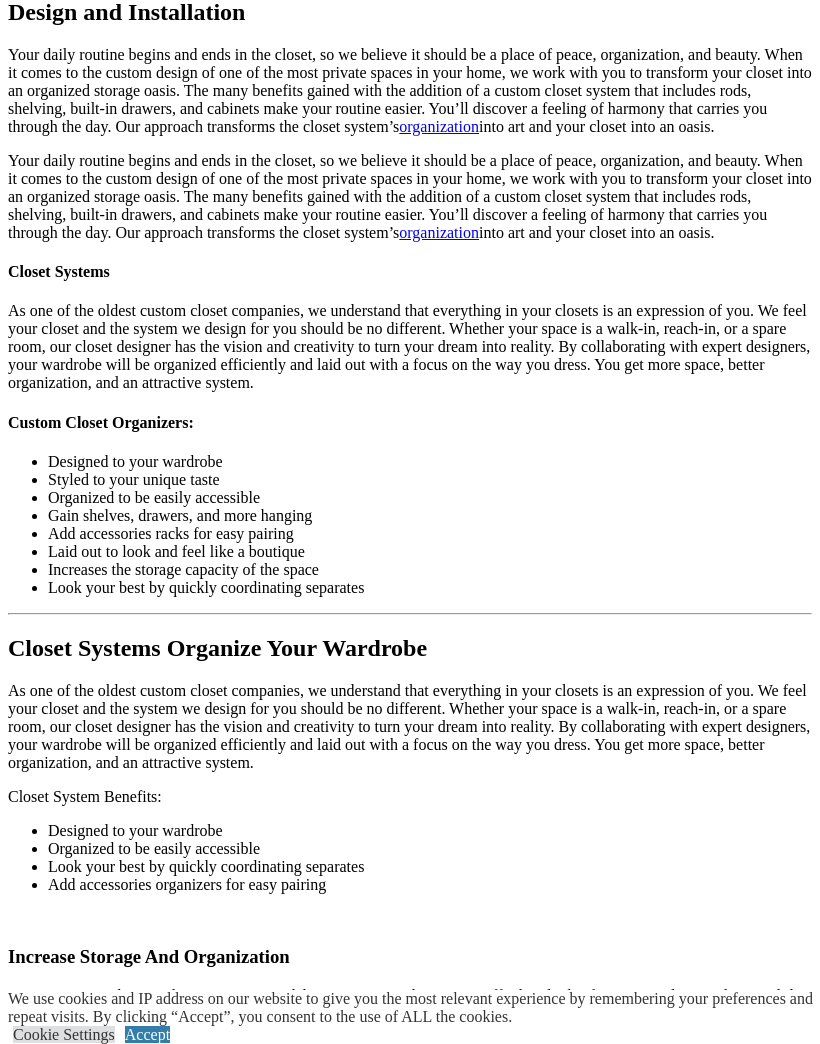 scroll, scrollTop: 2158, scrollLeft: 0, axis: vertical 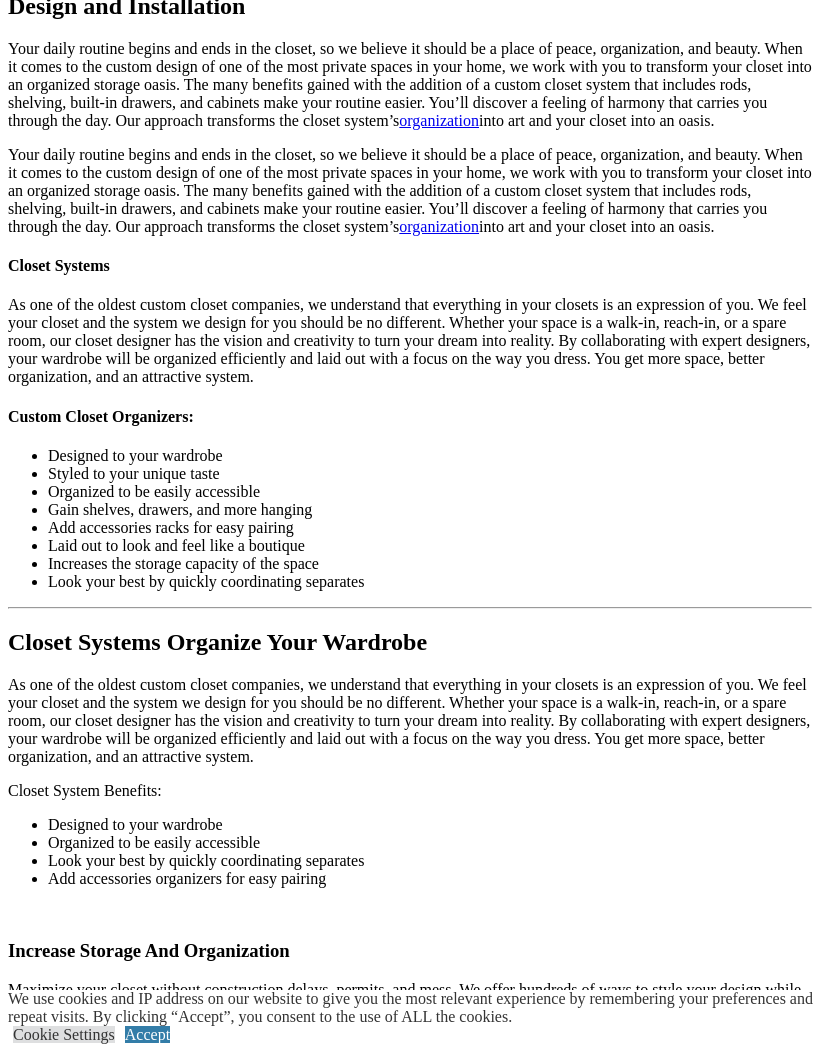 click at bounding box center (382, 2085) 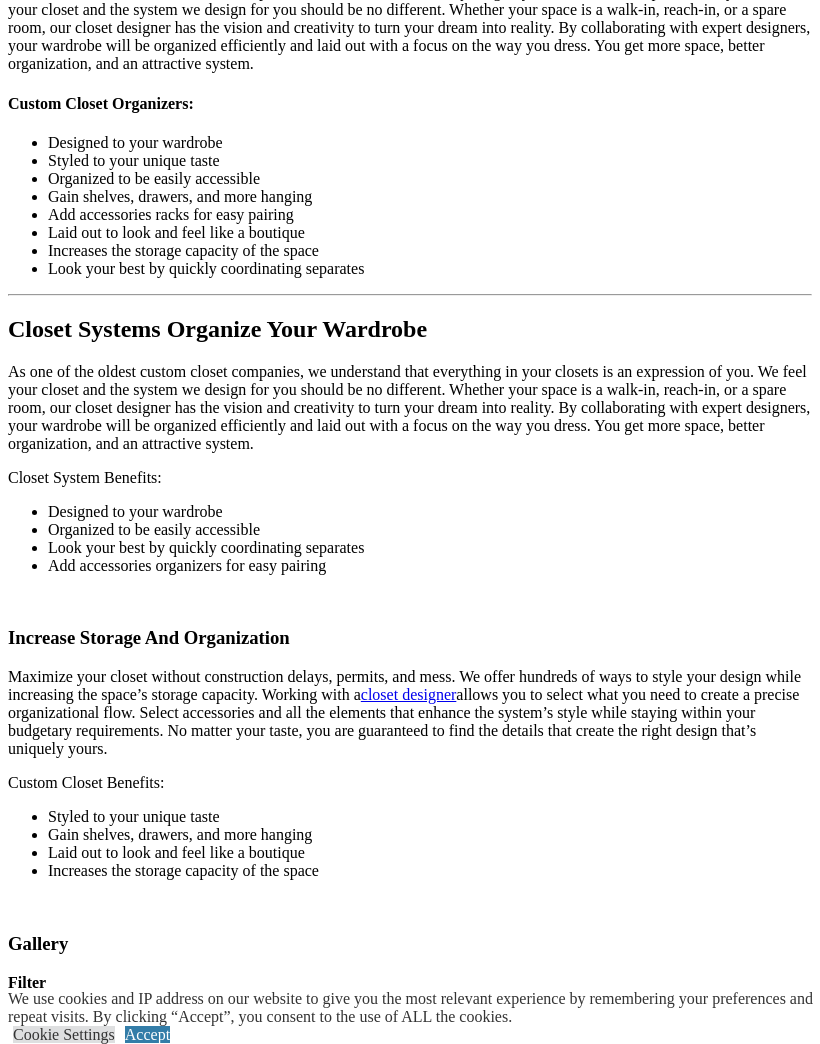 scroll, scrollTop: 2481, scrollLeft: 0, axis: vertical 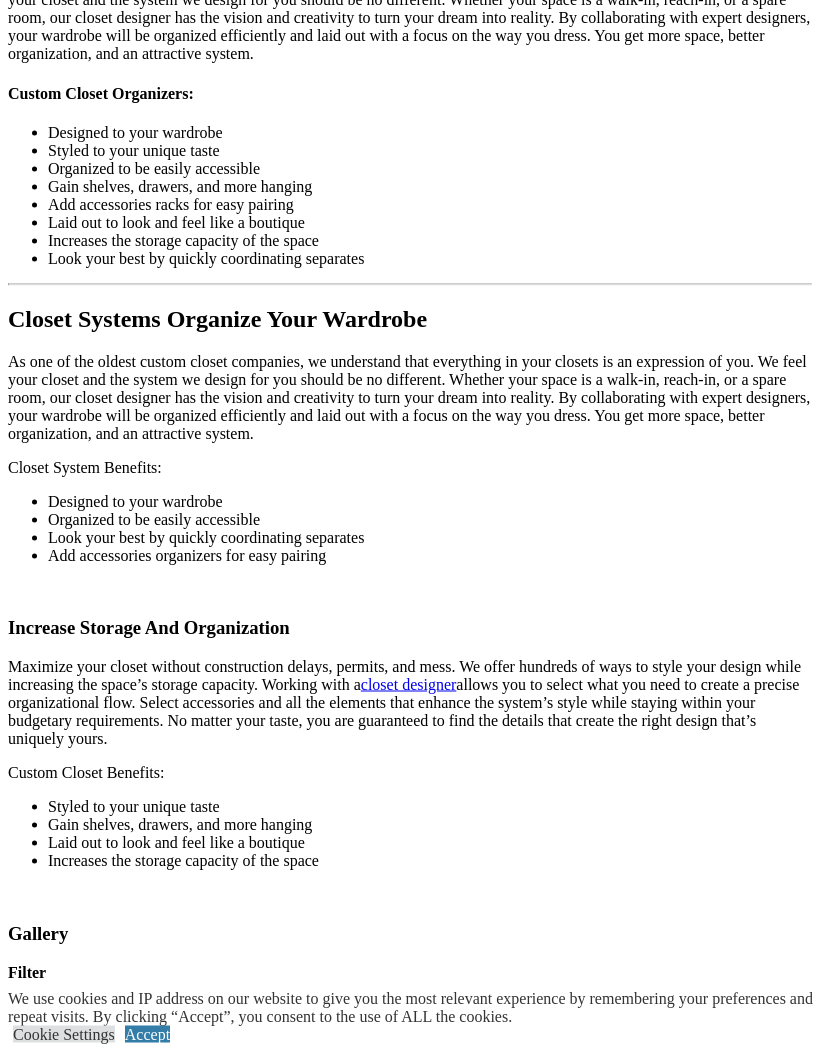 click at bounding box center [393, 2283] 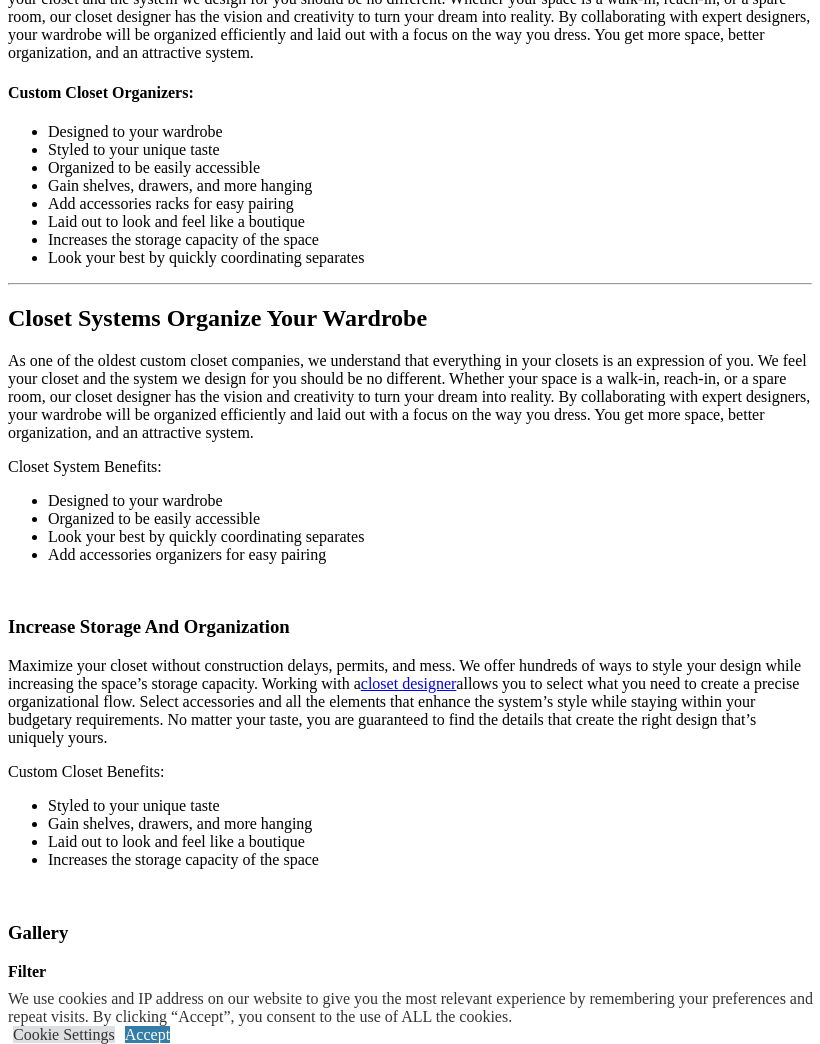 click at bounding box center [8, 51588] 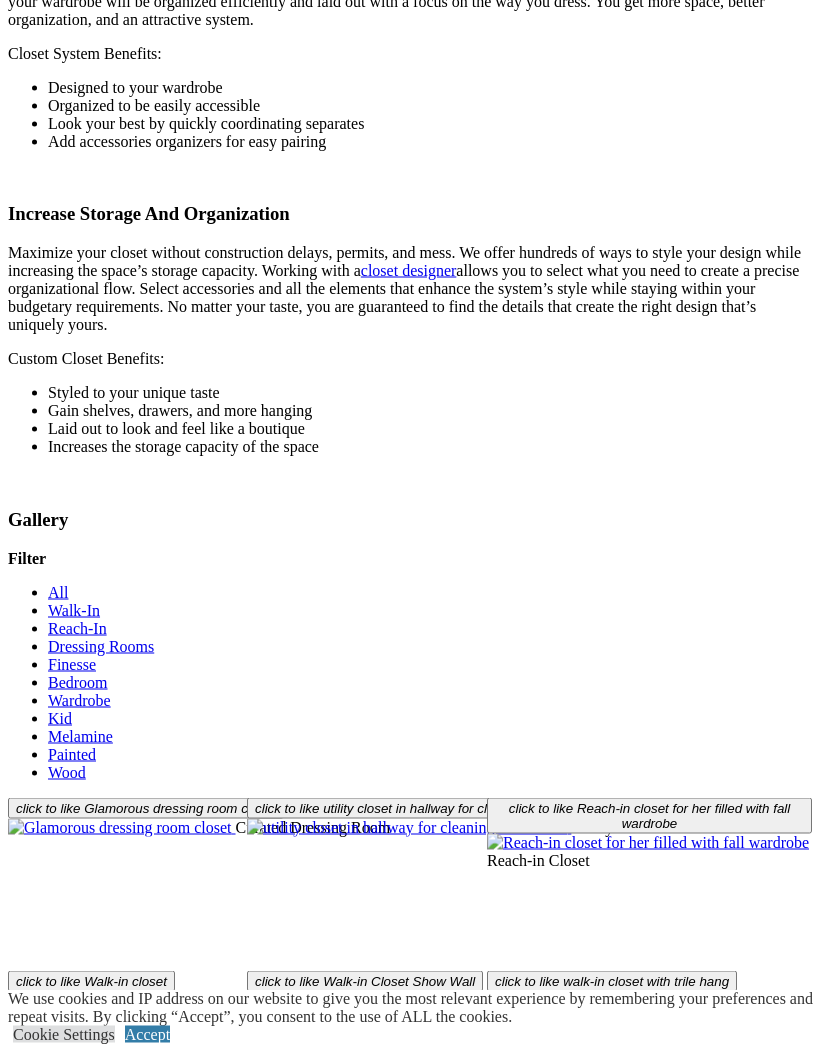 scroll, scrollTop: 2968, scrollLeft: 0, axis: vertical 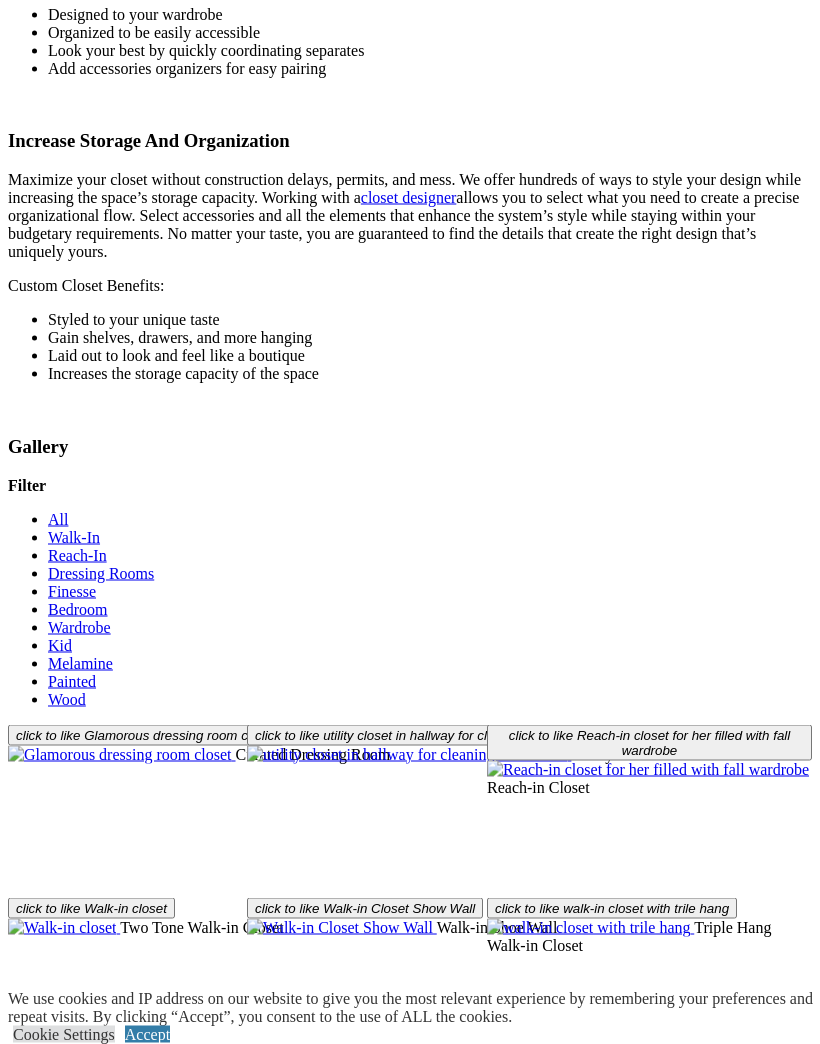 click at bounding box center (429, 1969) 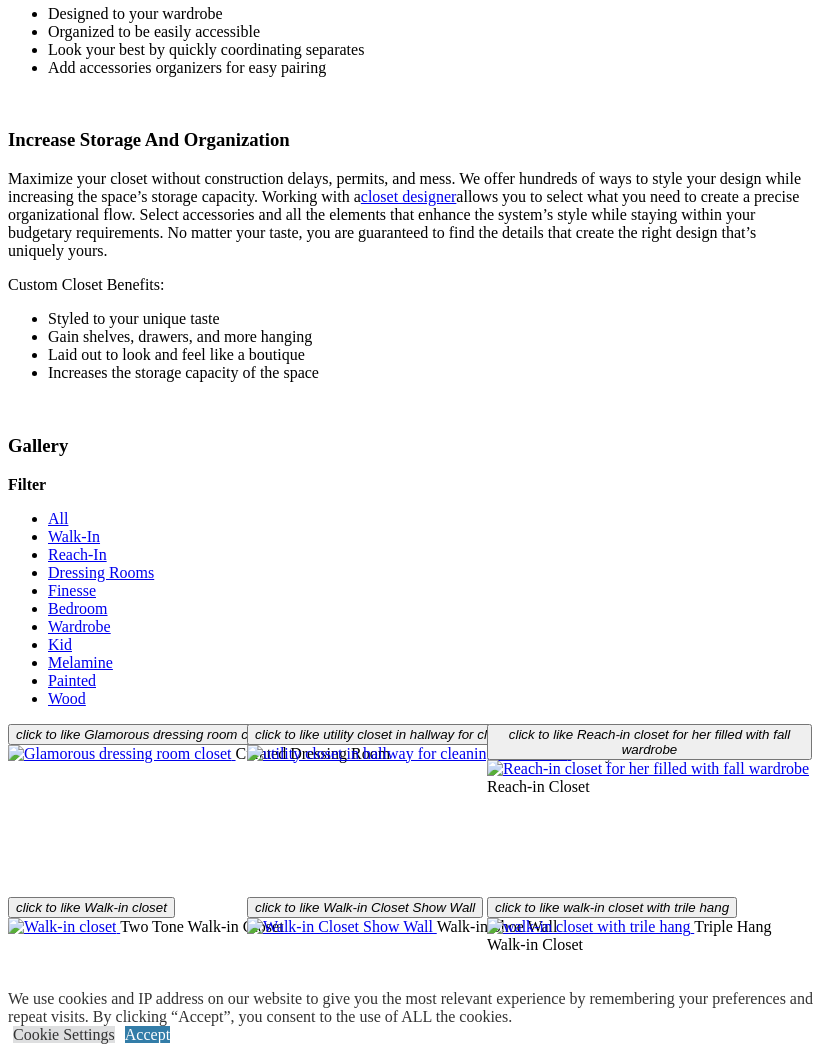 click at bounding box center (8, 51621) 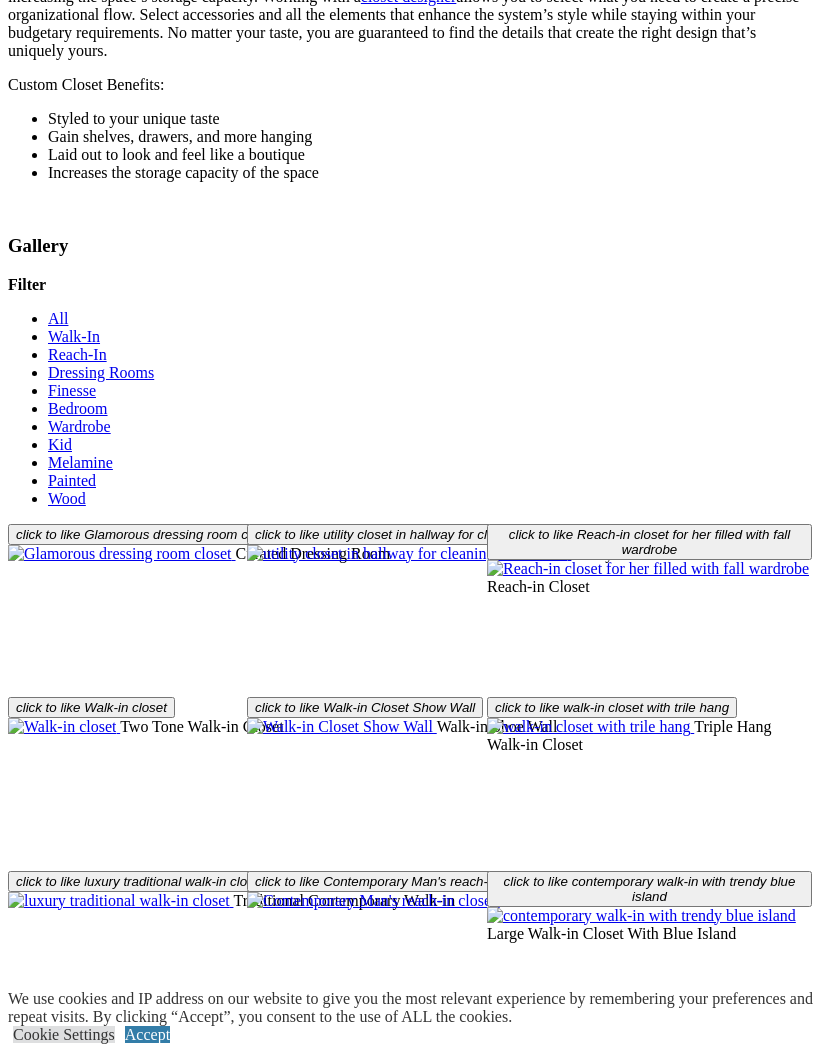 scroll, scrollTop: 3198, scrollLeft: 0, axis: vertical 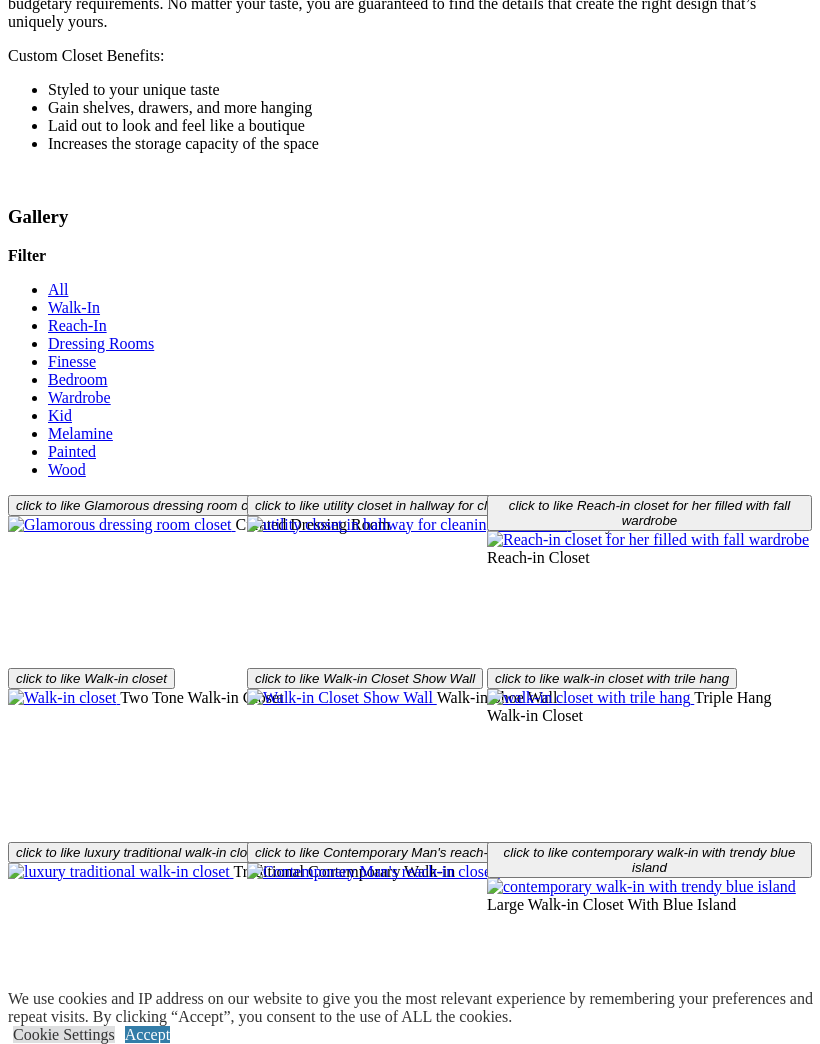 click on "Load More" at bounding box center (44, 2238) 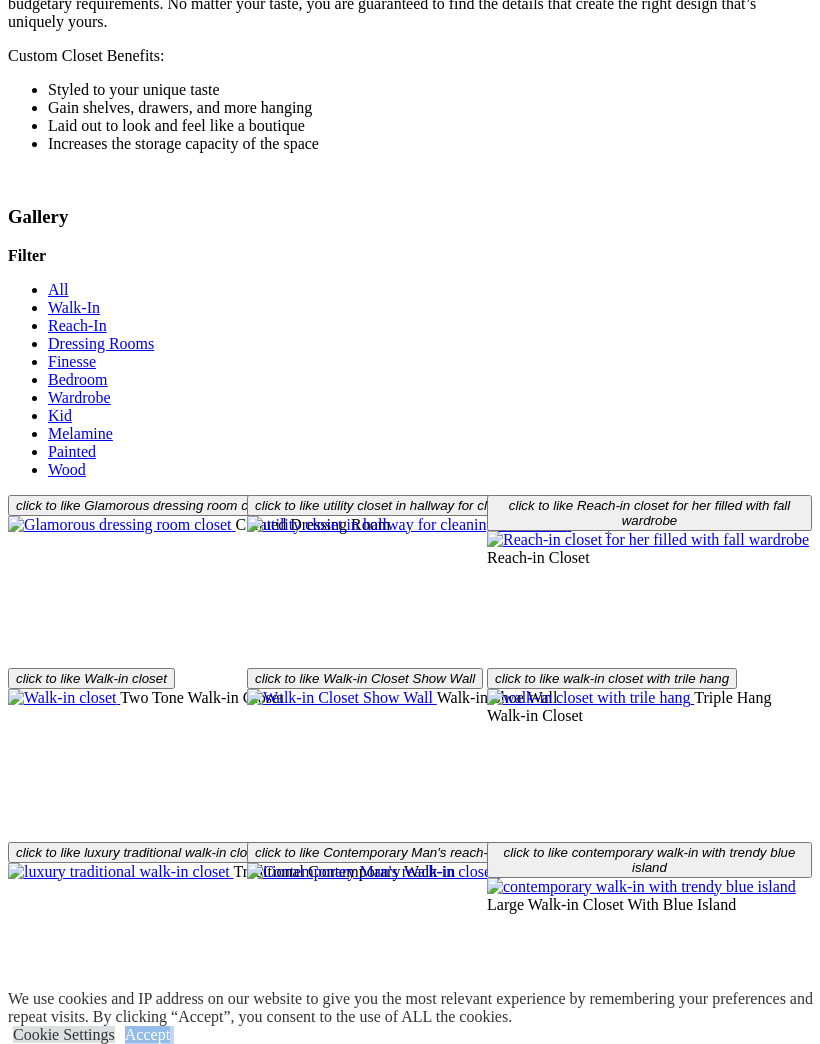 click at bounding box center [8, 52086] 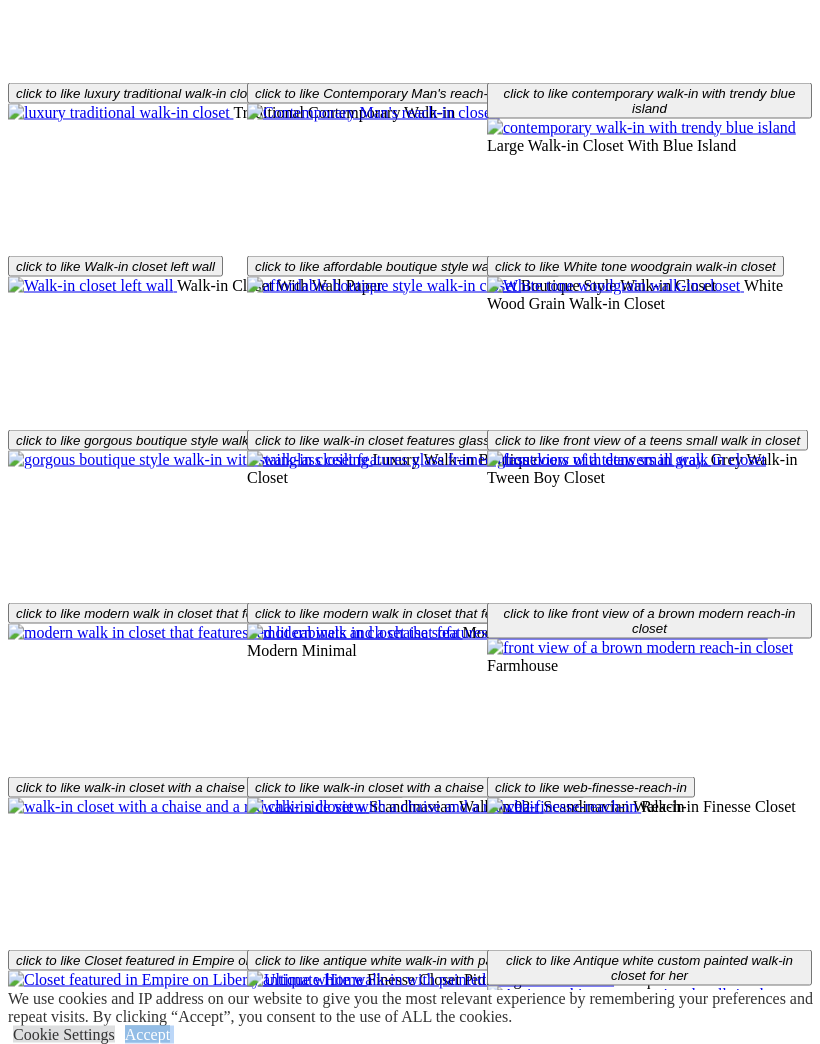 scroll, scrollTop: 4012, scrollLeft: 0, axis: vertical 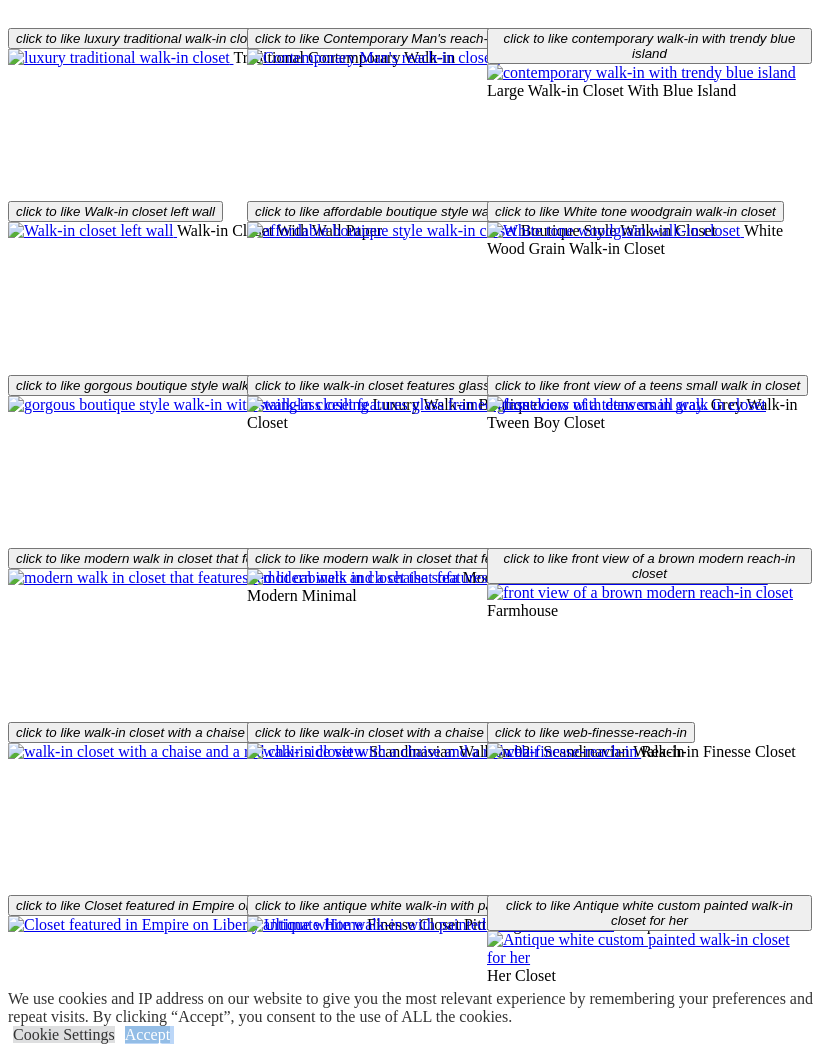 click on "Load More" at bounding box center (44, 2118) 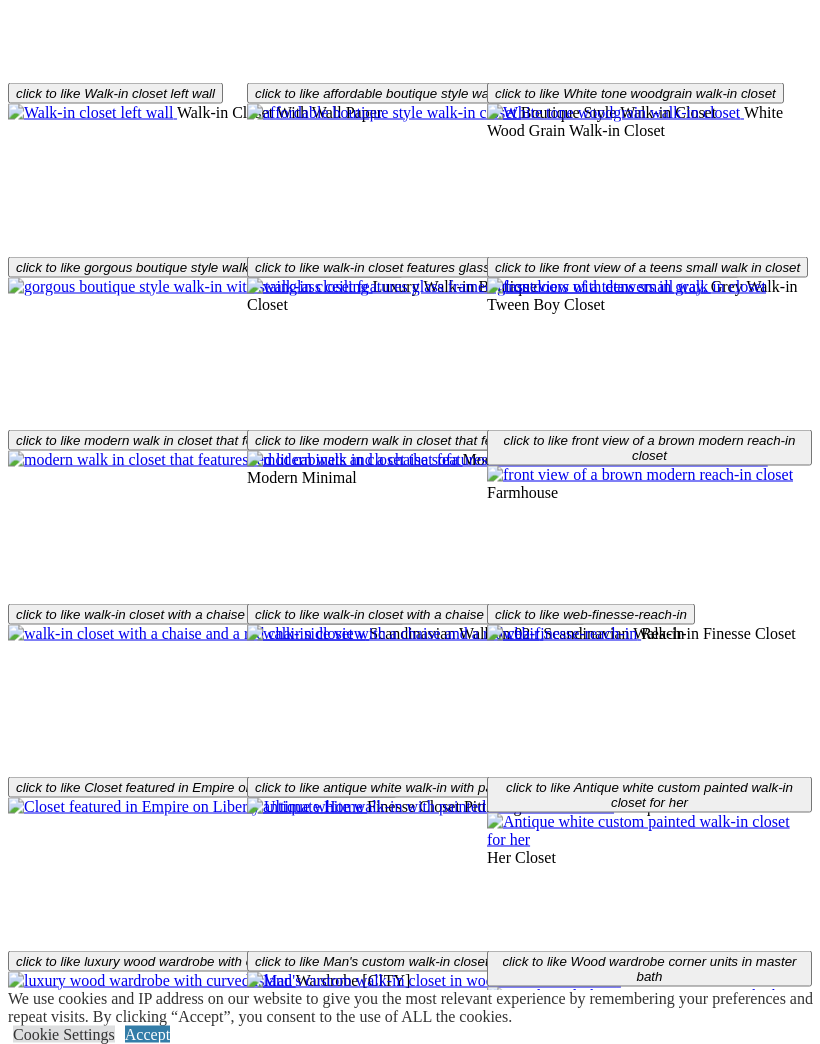 scroll, scrollTop: 4131, scrollLeft: 0, axis: vertical 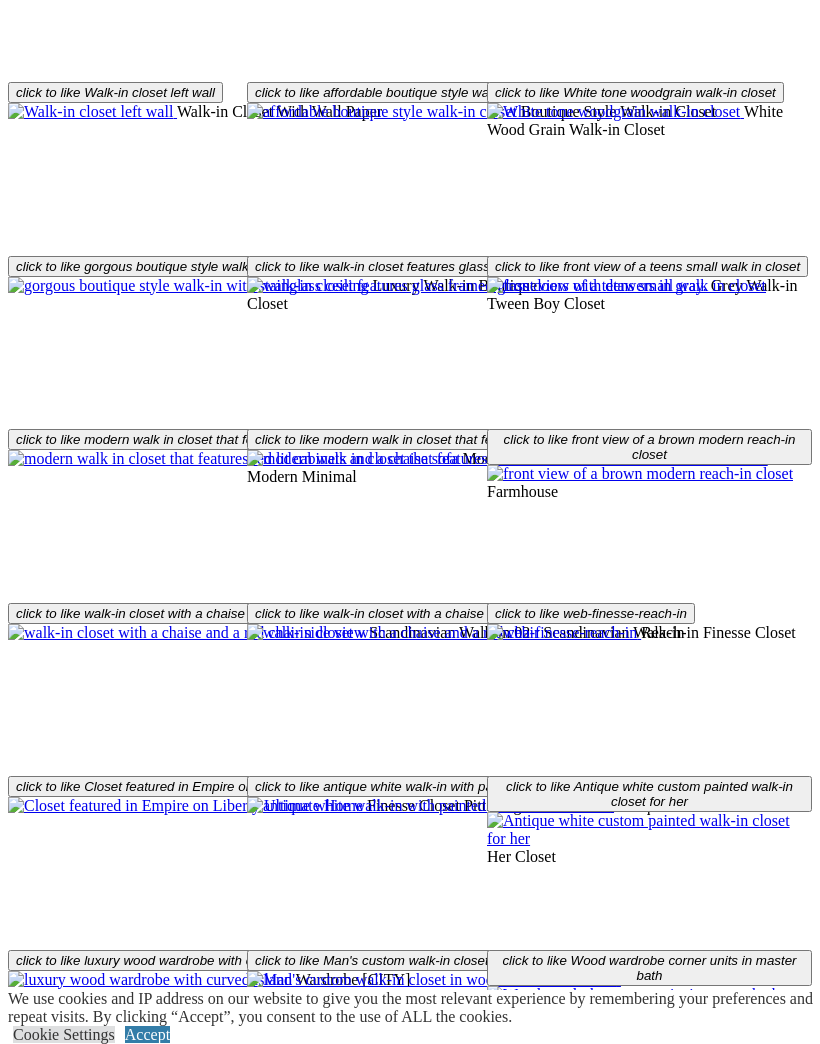 click at bounding box center (379, 2368) 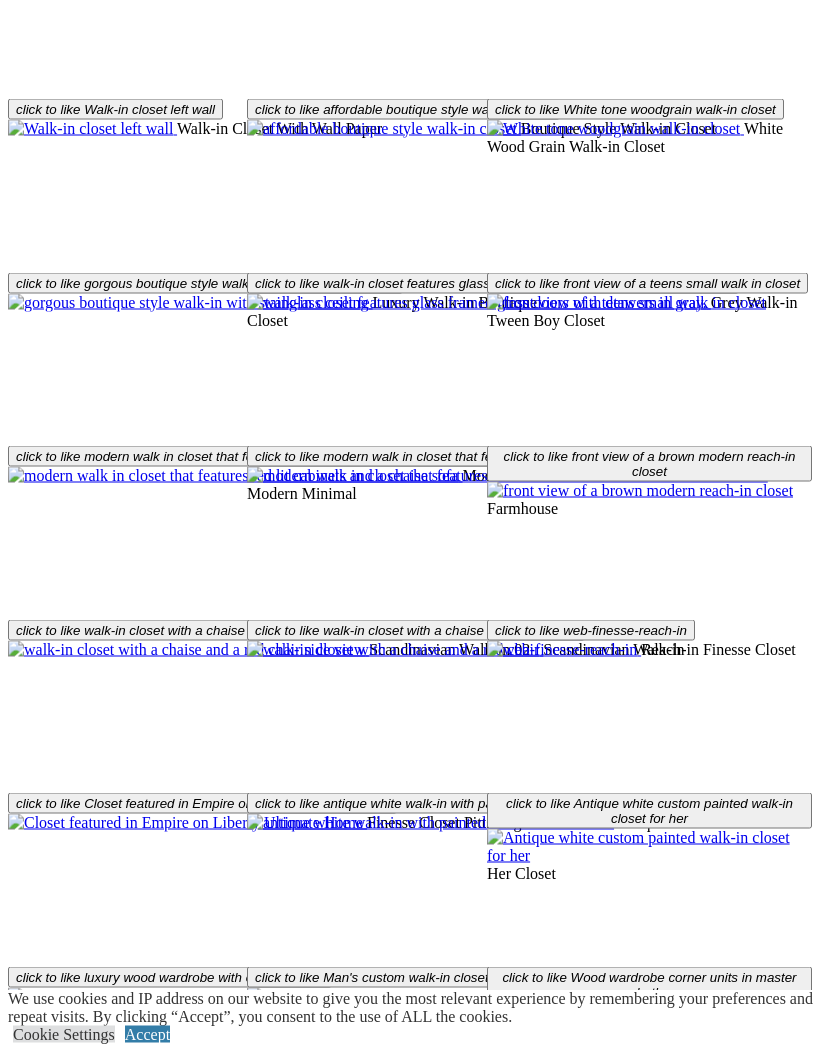 scroll, scrollTop: 4117, scrollLeft: 0, axis: vertical 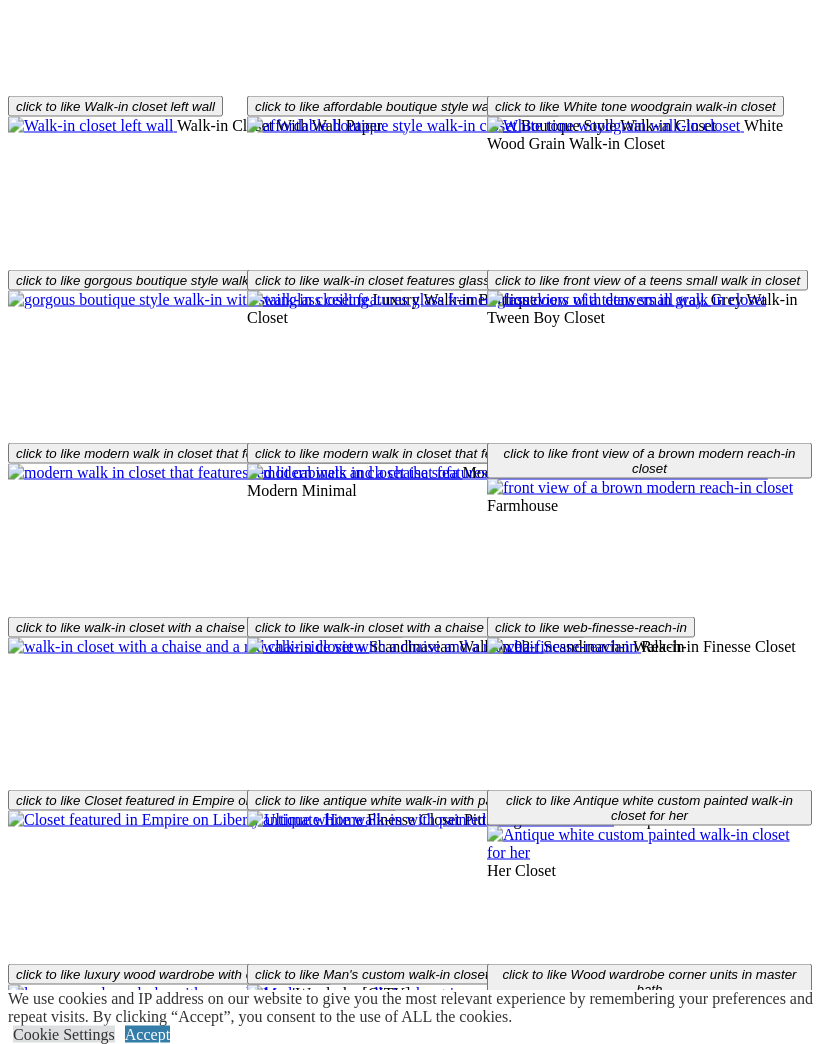 click at bounding box center (144, 2382) 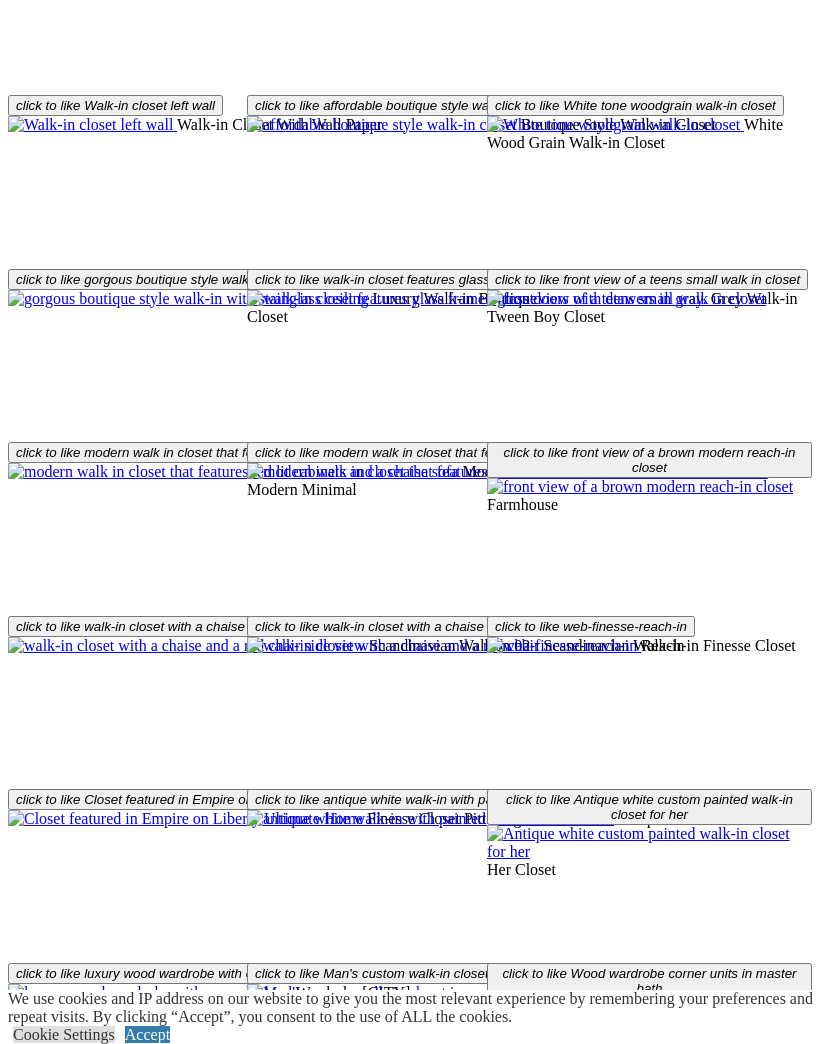 click at bounding box center [144, 51678] 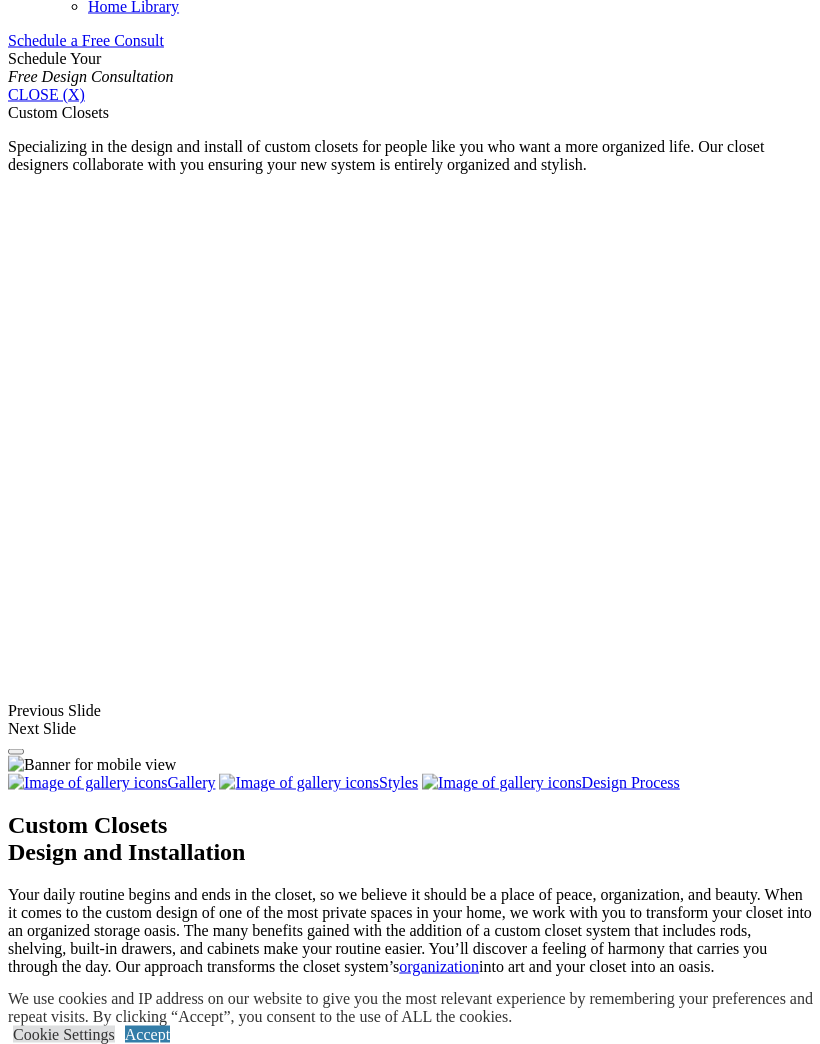 click at bounding box center [0, 0] 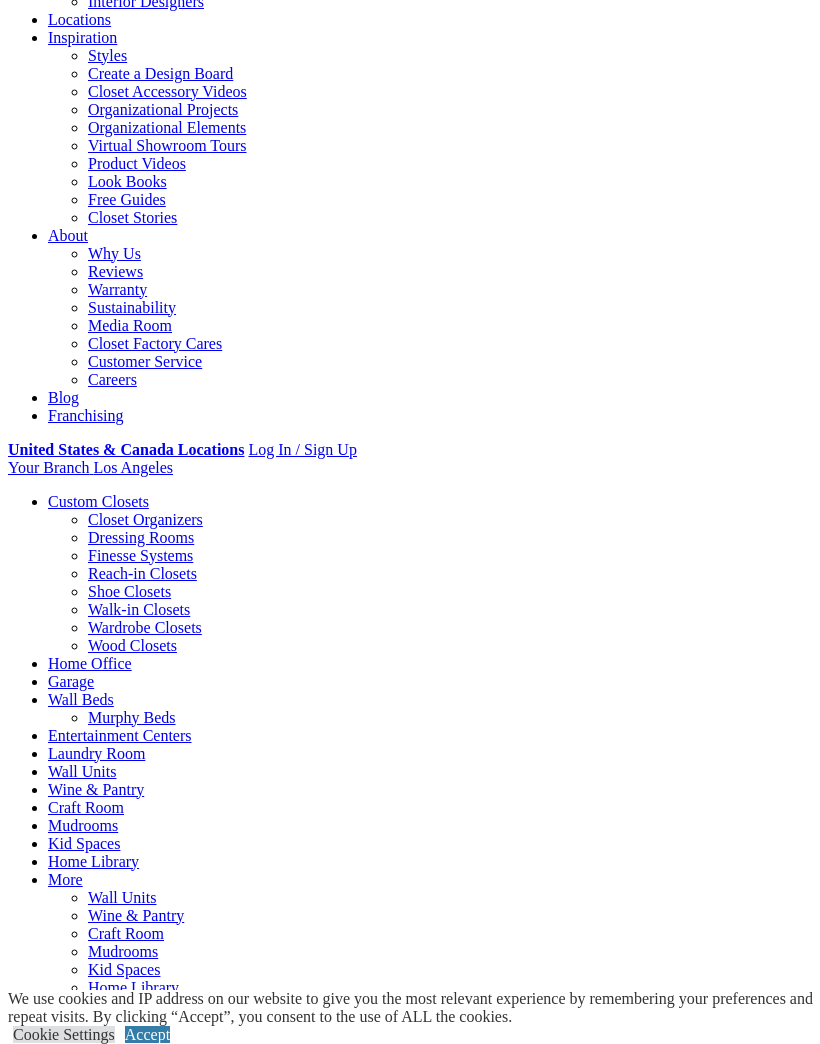 click on "Laundry Room" at bounding box center [96, -780] 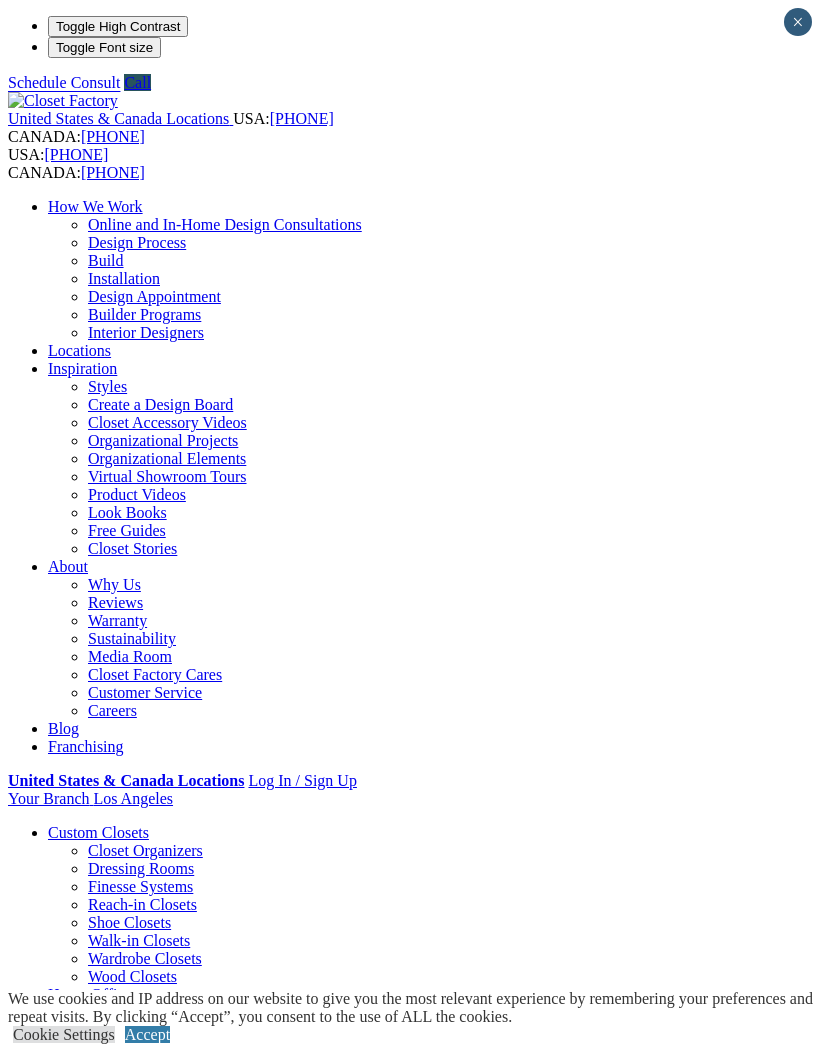 scroll, scrollTop: 0, scrollLeft: 0, axis: both 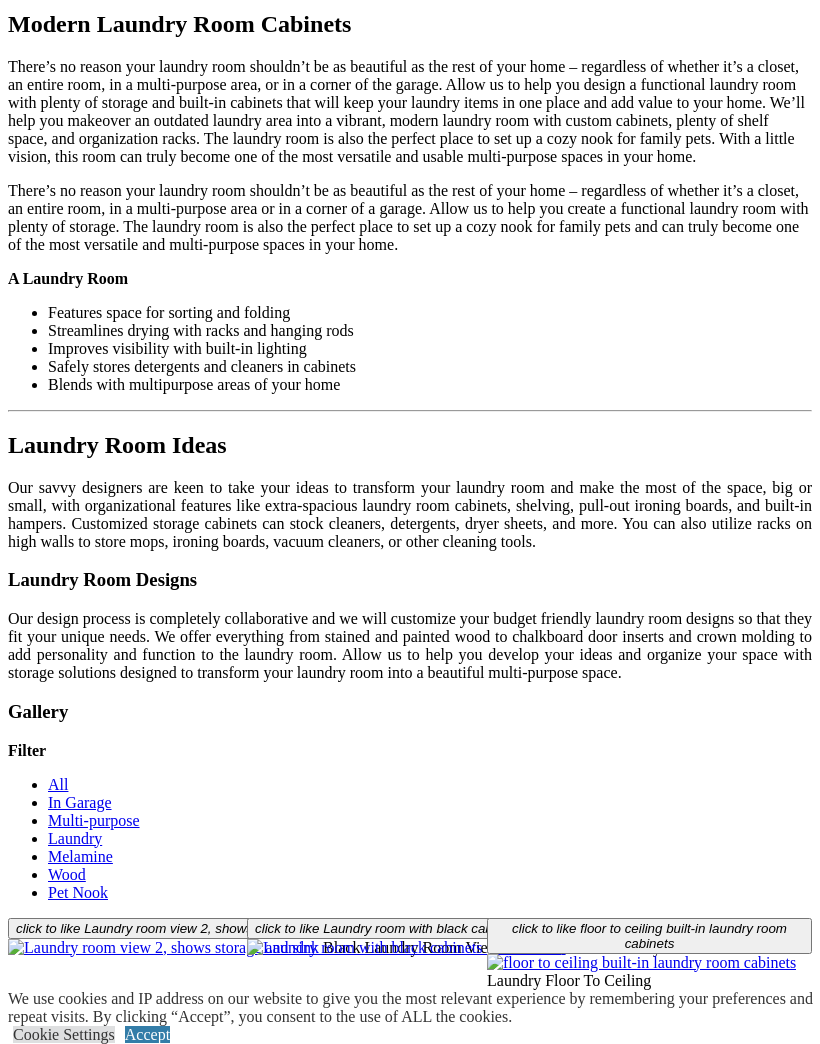 click at bounding box center [575, 1468] 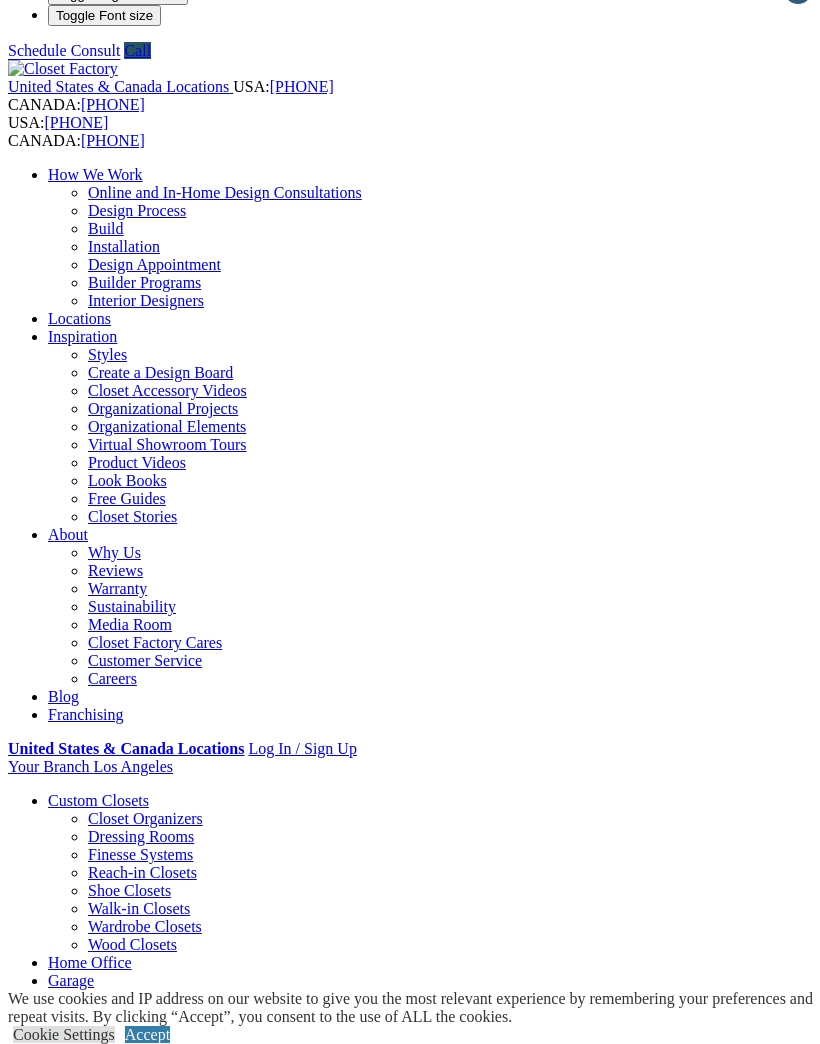 scroll, scrollTop: 0, scrollLeft: 0, axis: both 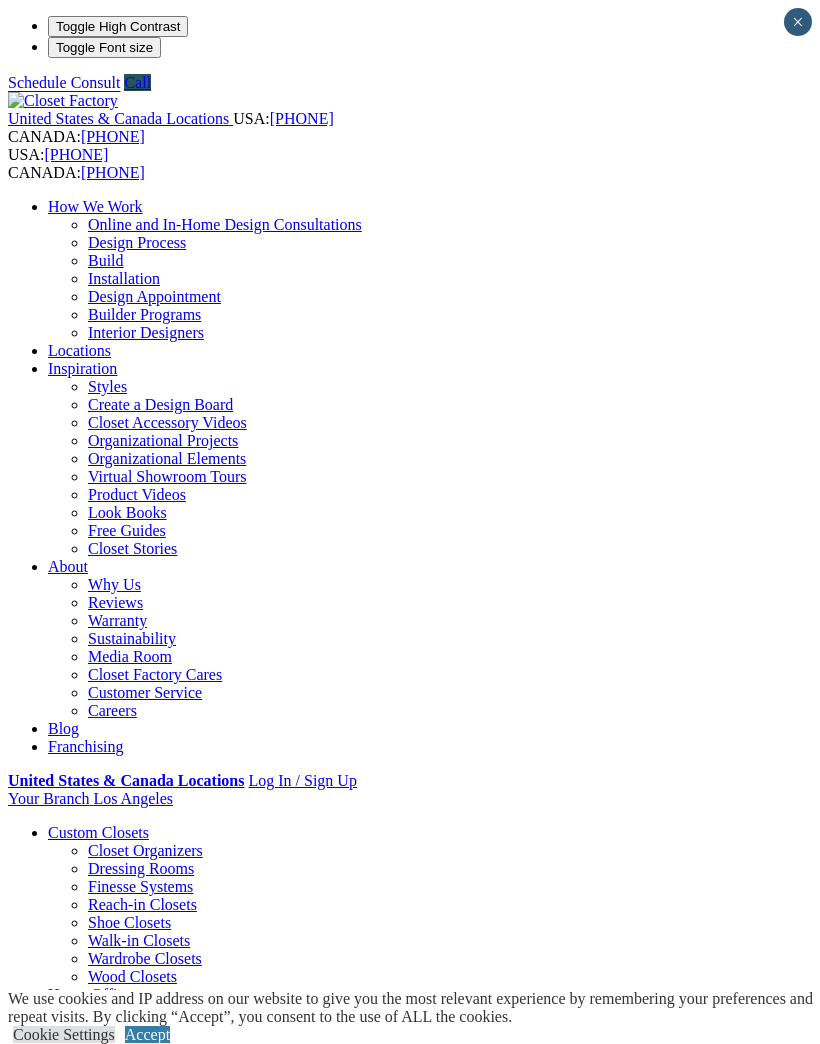click at bounding box center [0, 0] 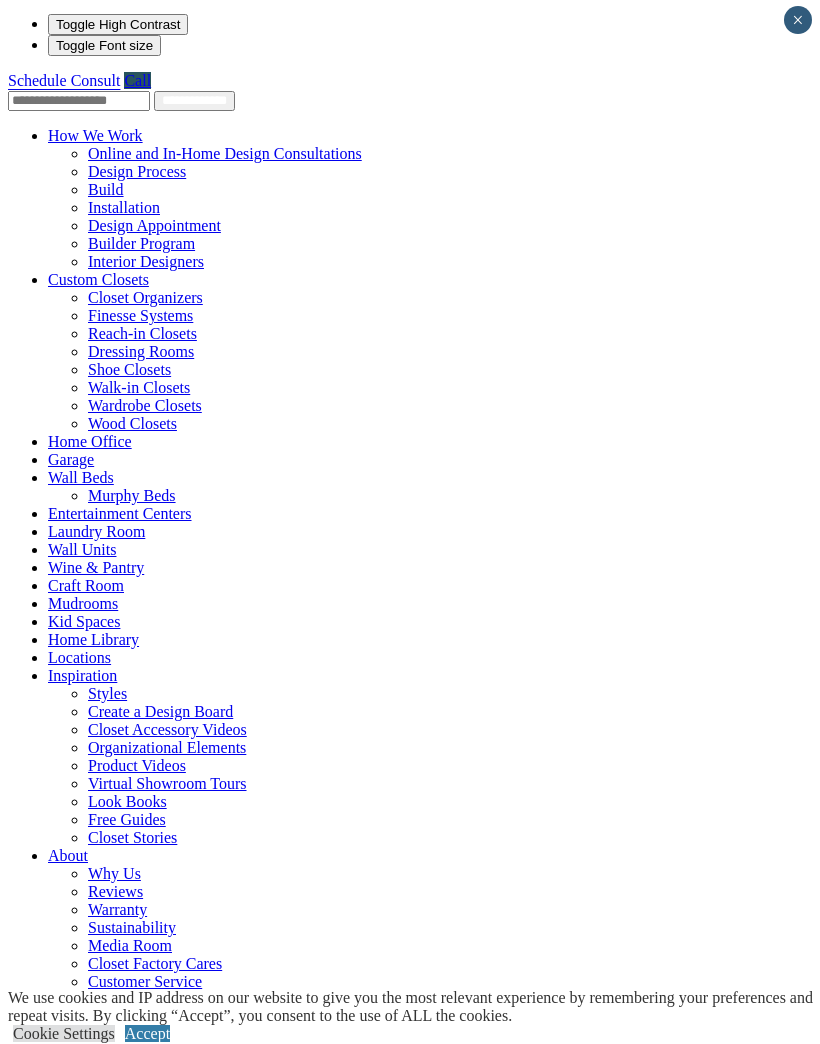 scroll, scrollTop: 2, scrollLeft: 0, axis: vertical 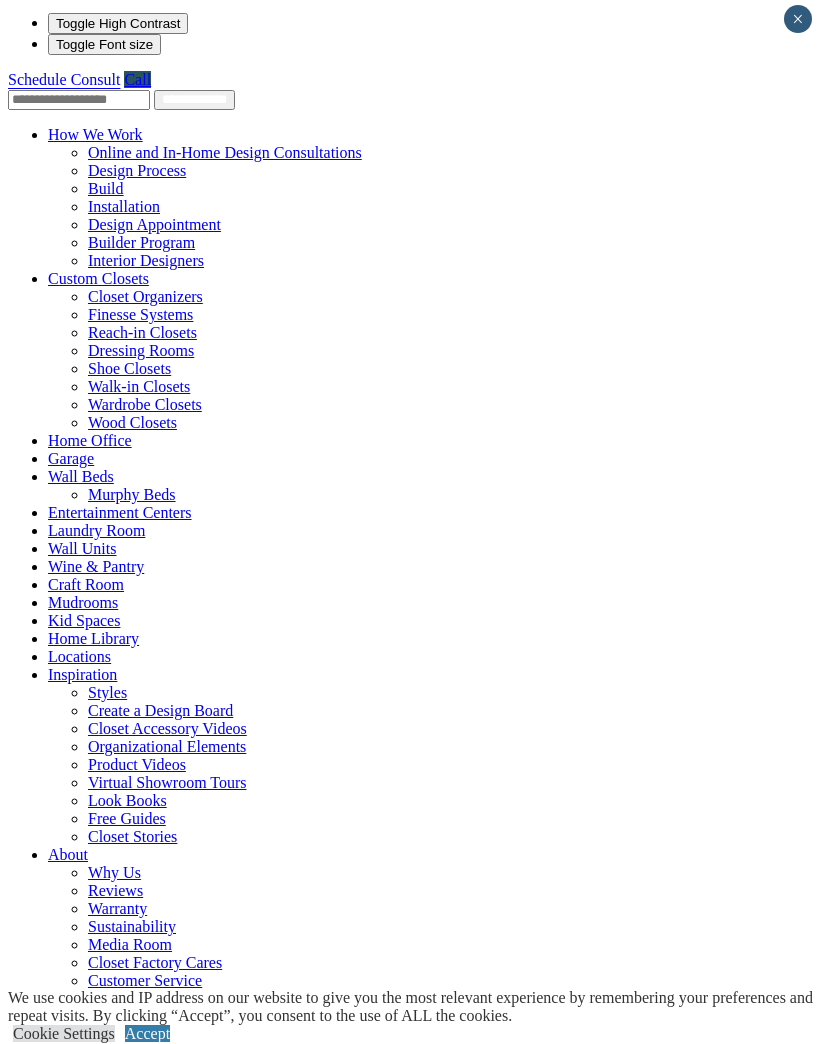 click at bounding box center (149, 279) 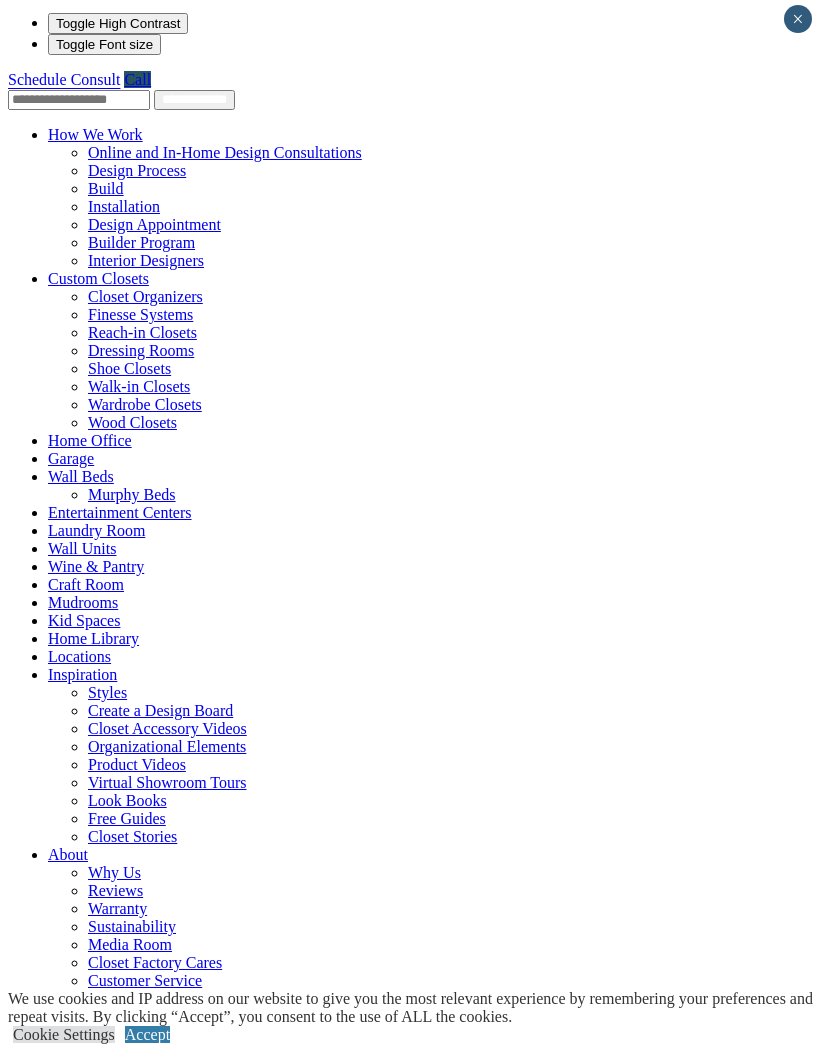click on "Wardrobe Closets" at bounding box center [145, 404] 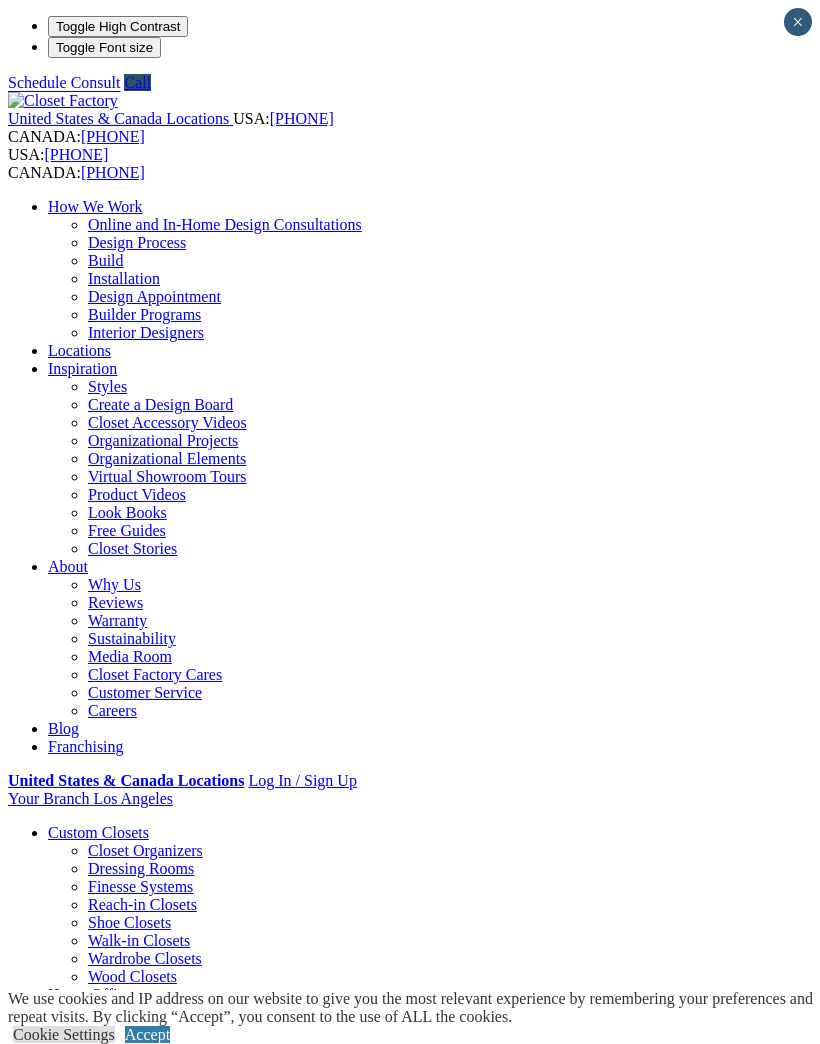 scroll, scrollTop: 0, scrollLeft: 0, axis: both 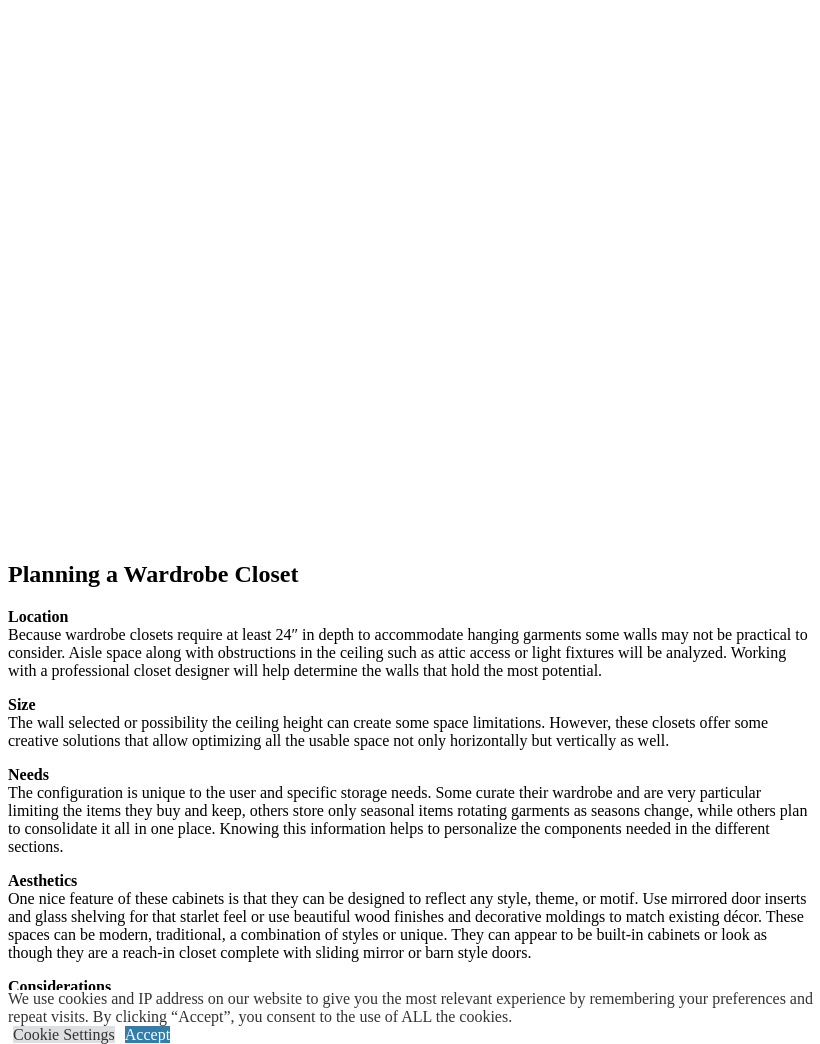 click at bounding box center [-1092, 3061] 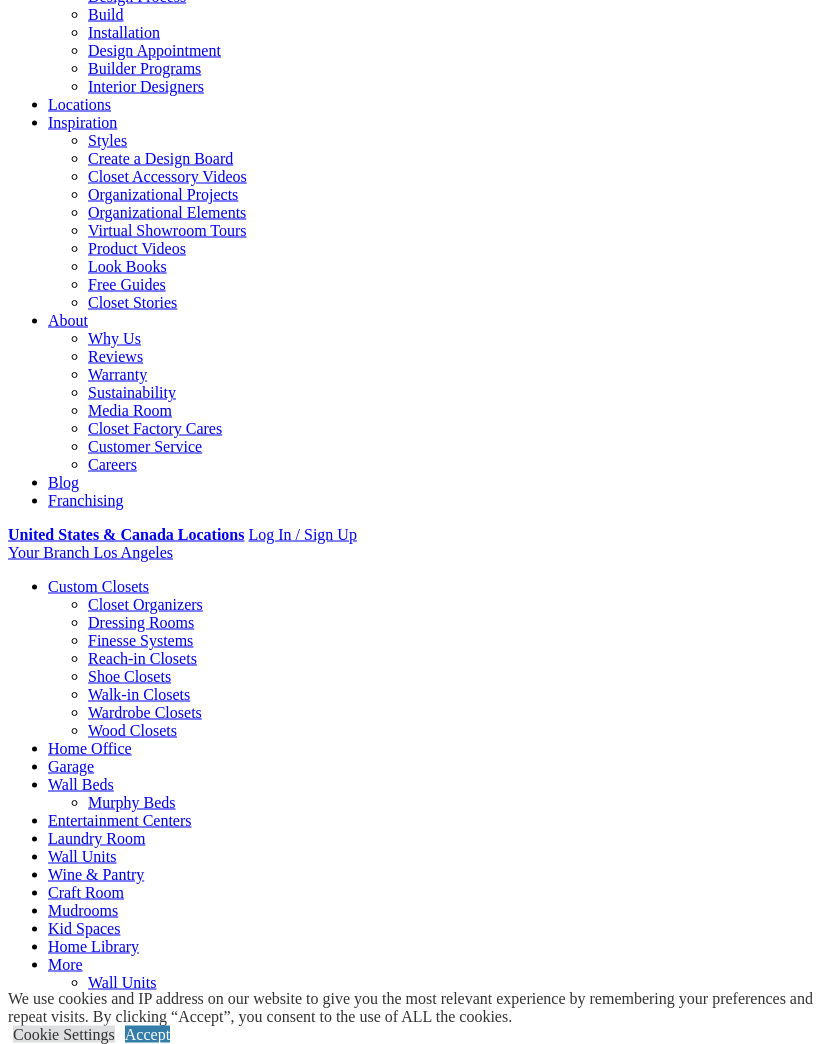 scroll, scrollTop: 201, scrollLeft: 0, axis: vertical 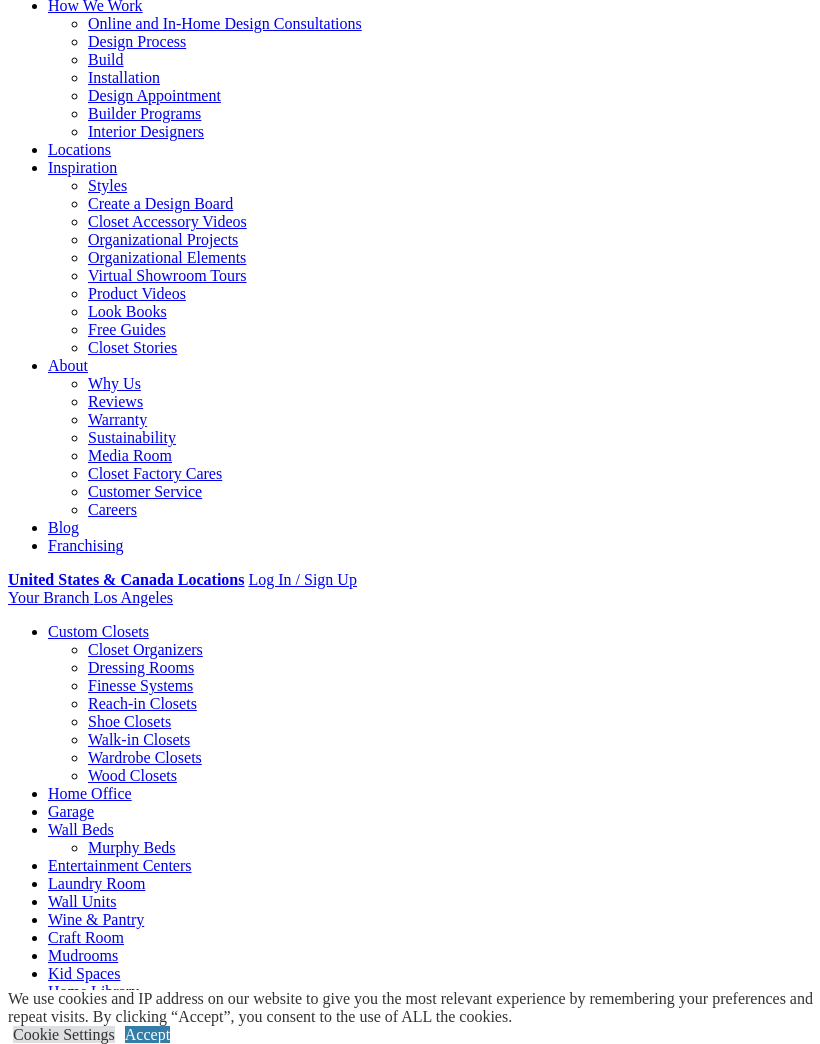 click at bounding box center [0, 0] 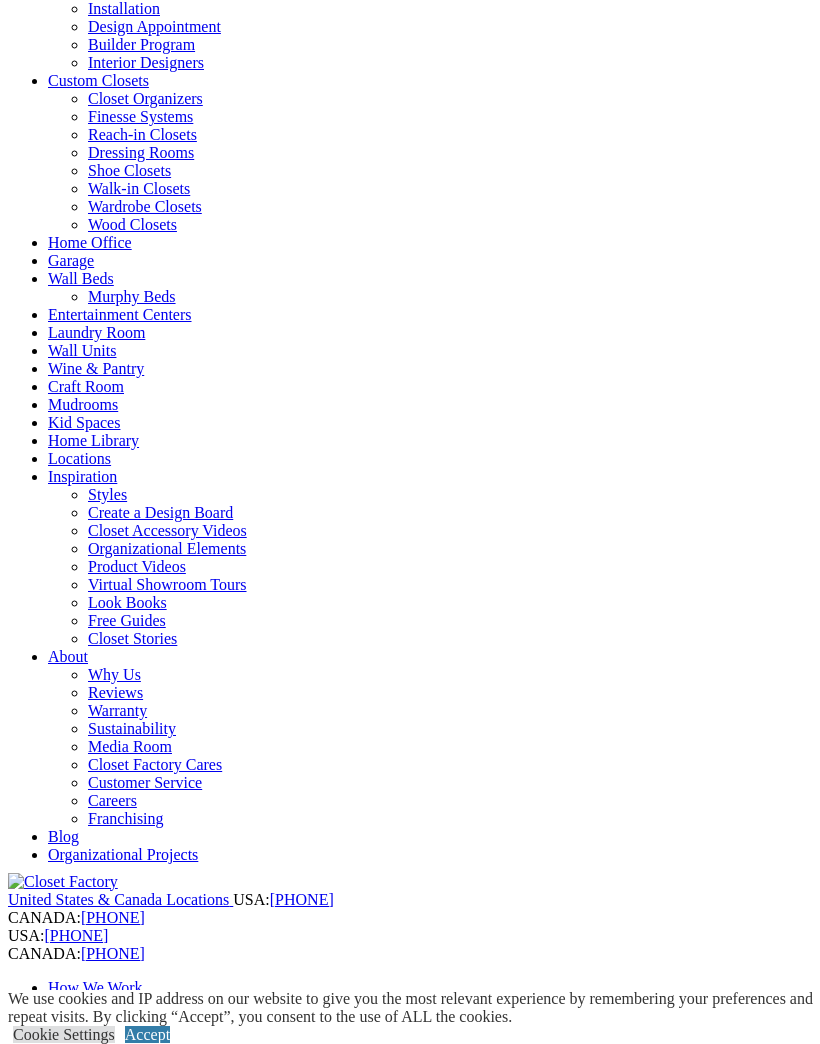 click at bounding box center [149, 80] 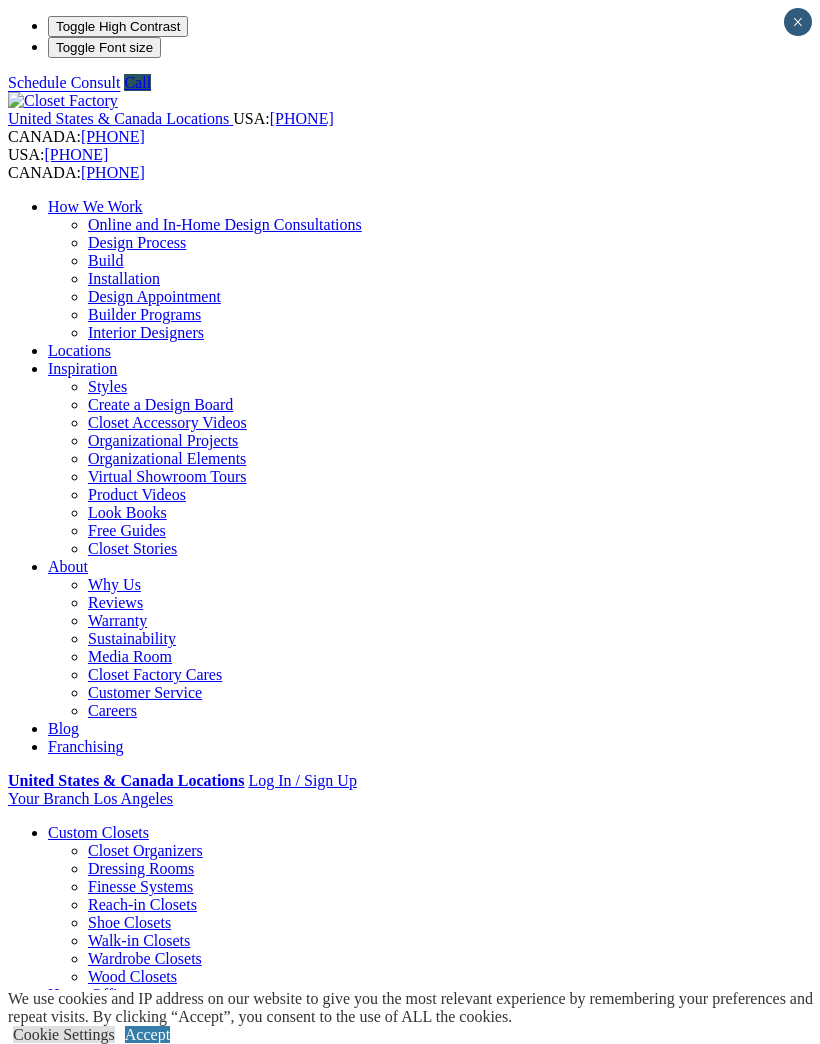 scroll, scrollTop: 0, scrollLeft: 0, axis: both 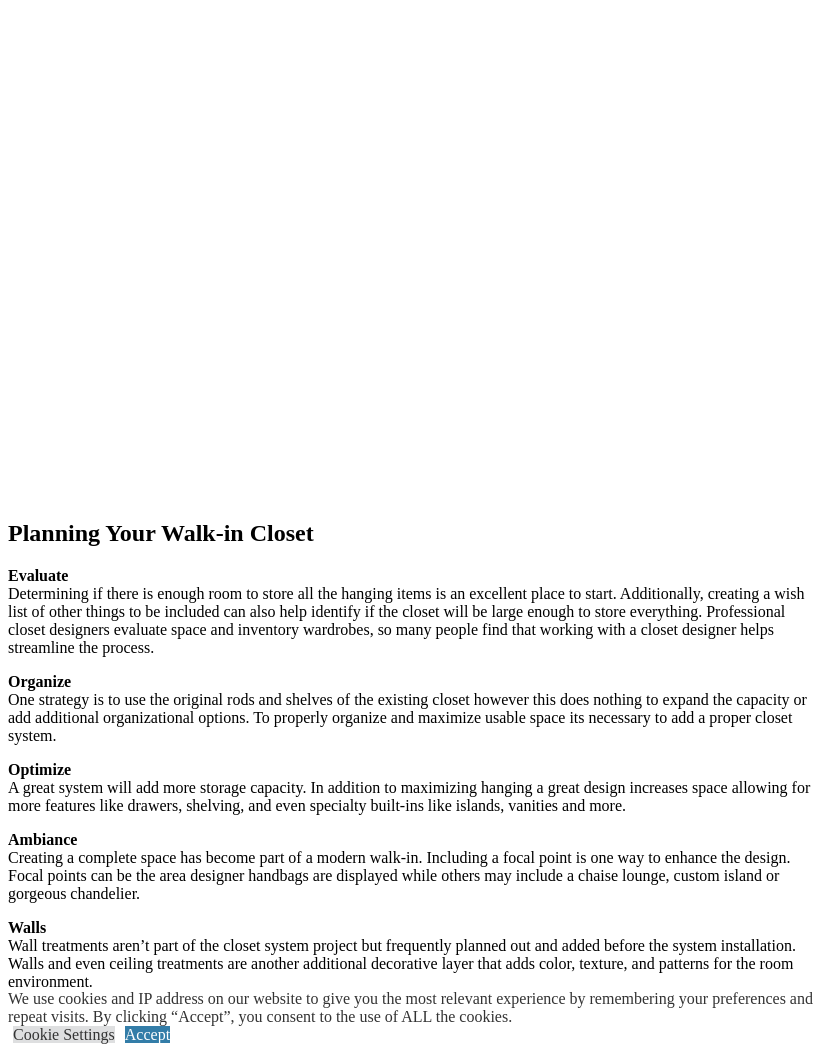 click at bounding box center [-1335, 1834] 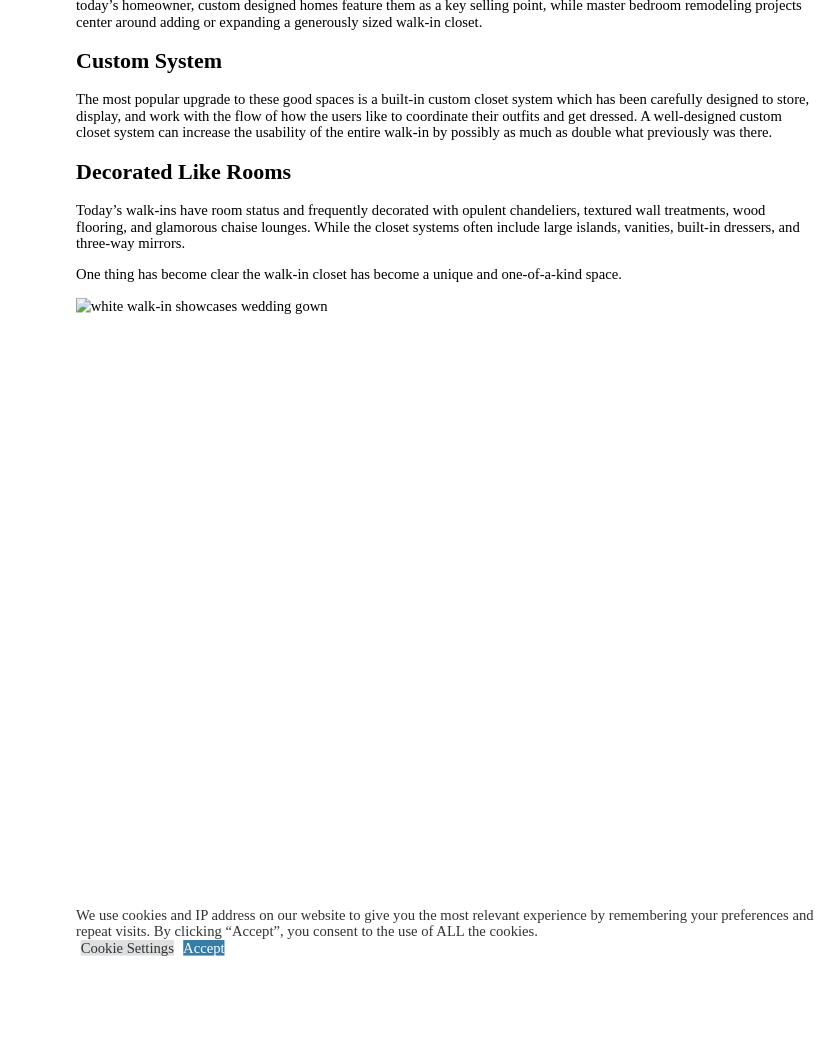 scroll, scrollTop: 2038, scrollLeft: 0, axis: vertical 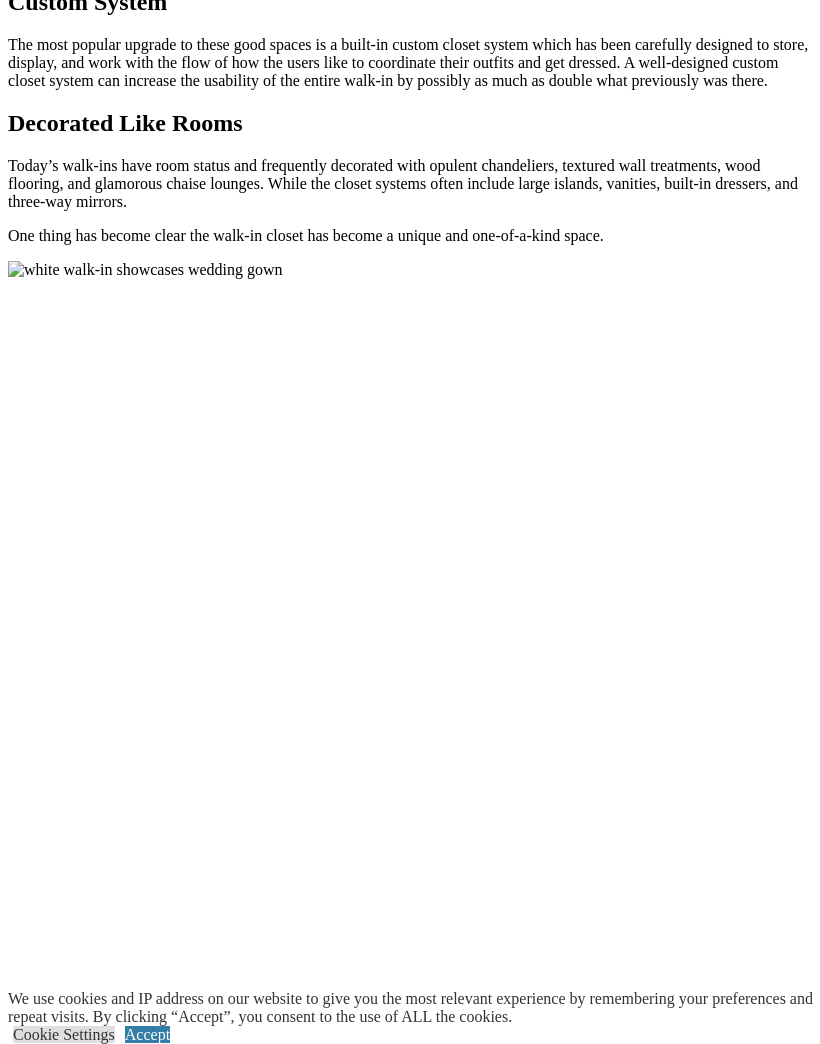 click on "Accept" at bounding box center (147, 1034) 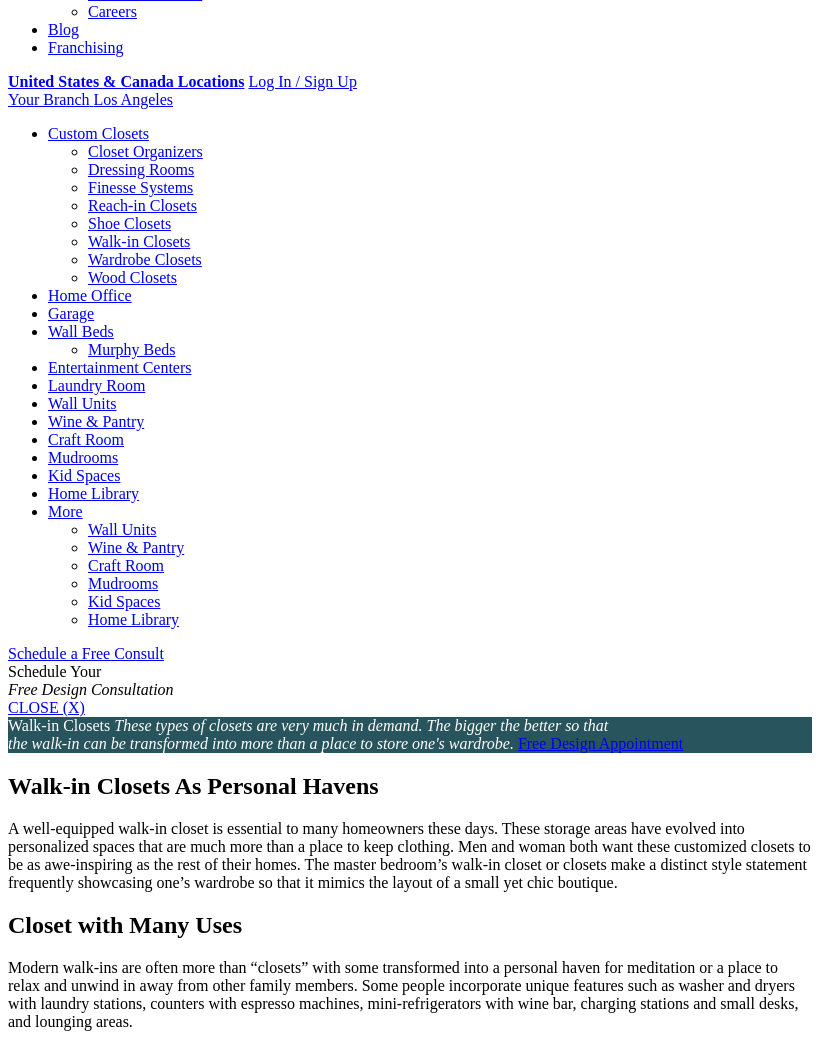 scroll, scrollTop: 697, scrollLeft: 0, axis: vertical 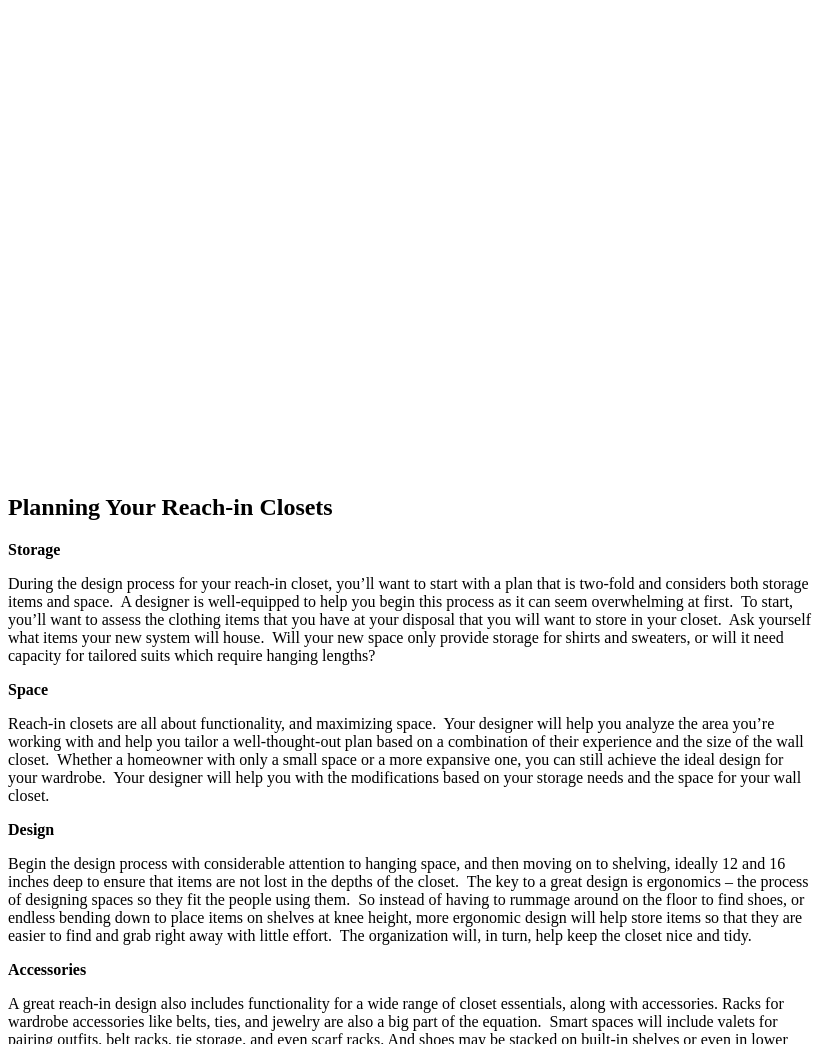 click on "next" at bounding box center [410, 2038] 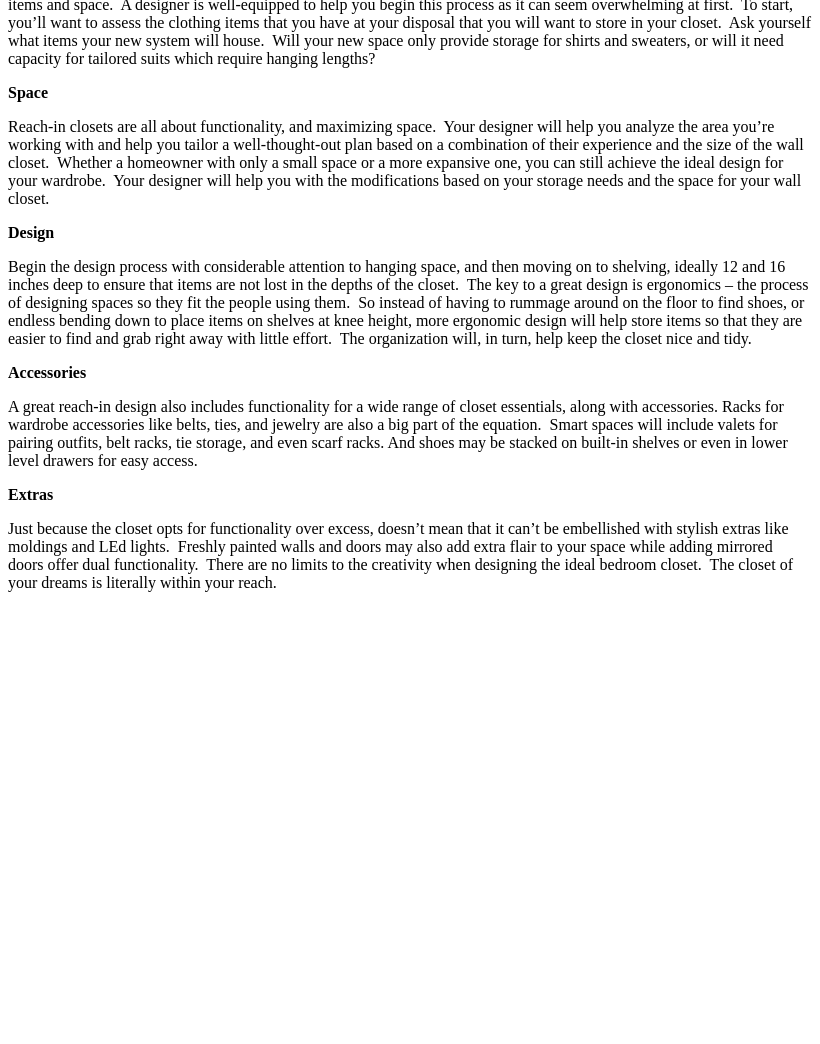 scroll, scrollTop: 3098, scrollLeft: 0, axis: vertical 